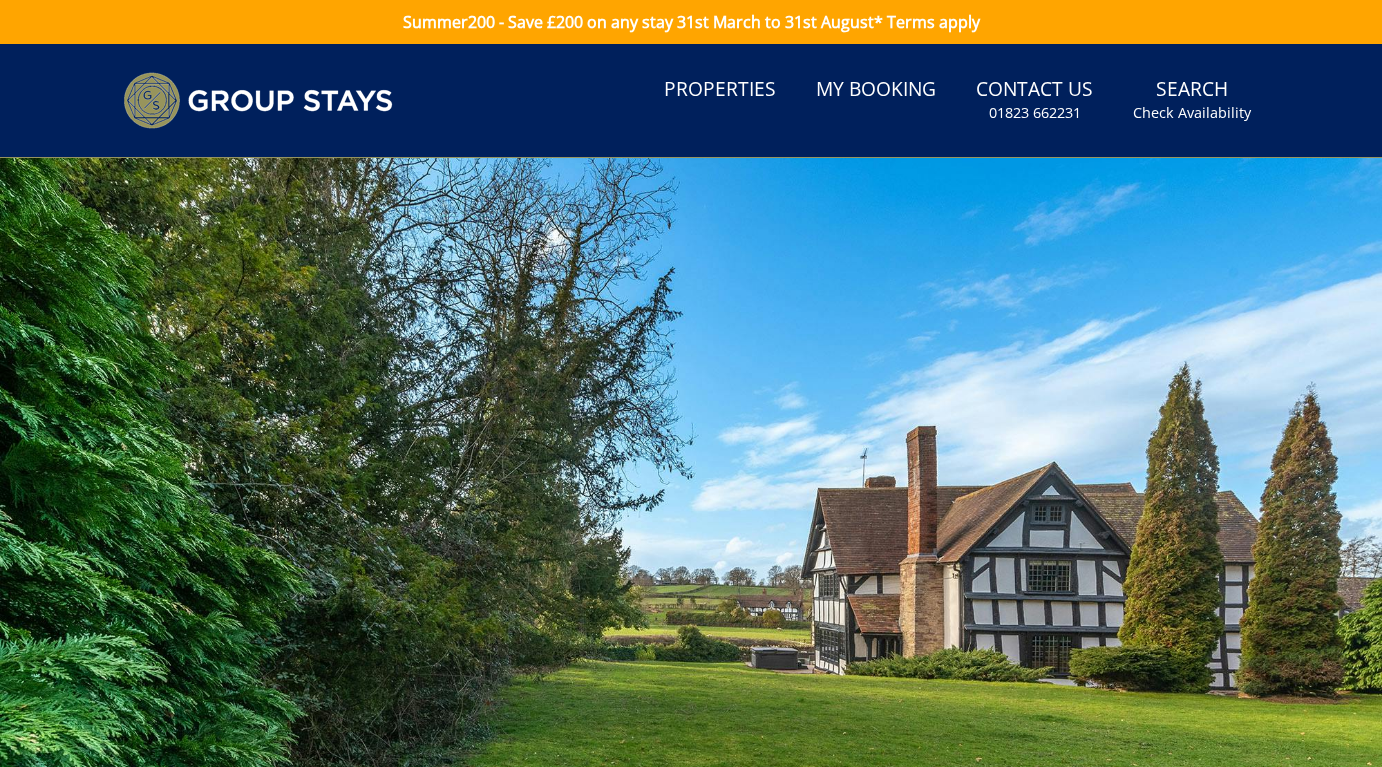 scroll, scrollTop: 0, scrollLeft: 0, axis: both 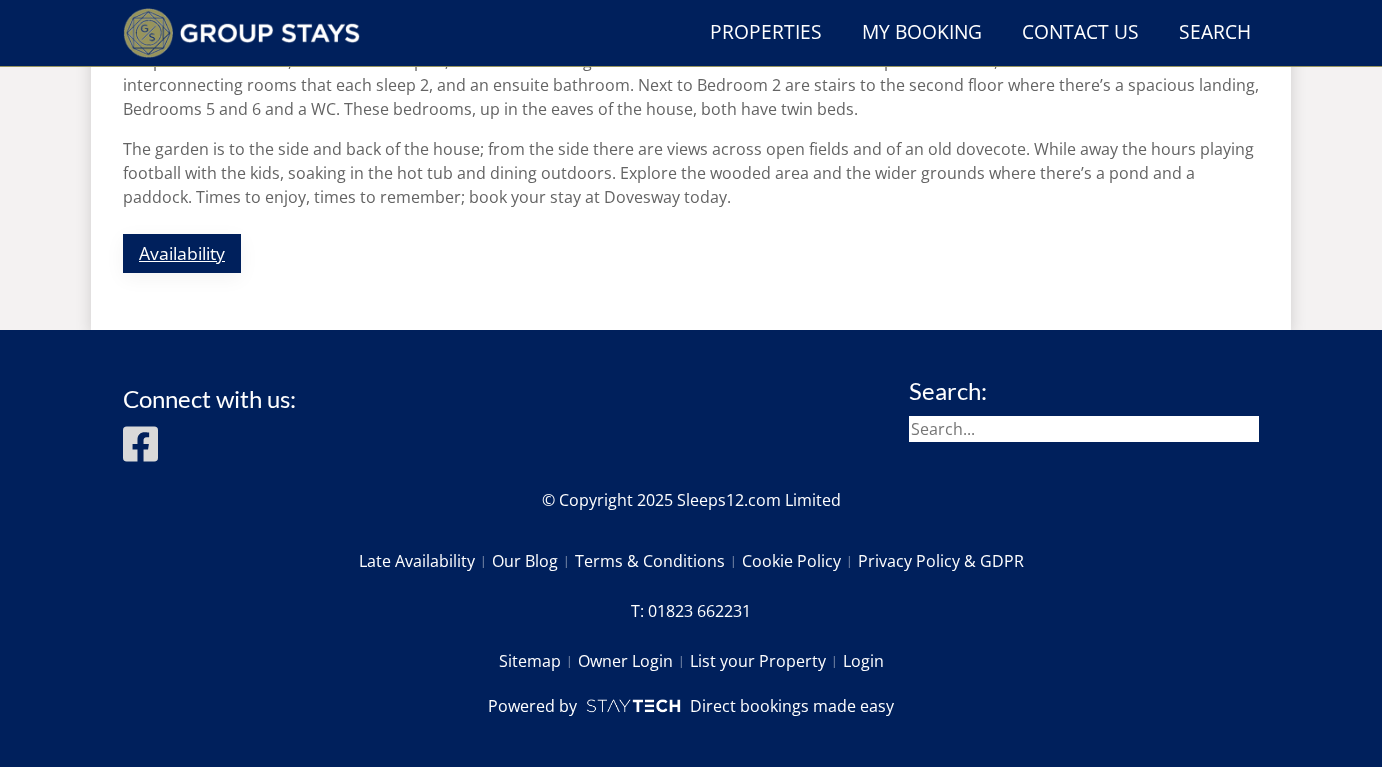 click on "Availability" at bounding box center [182, 253] 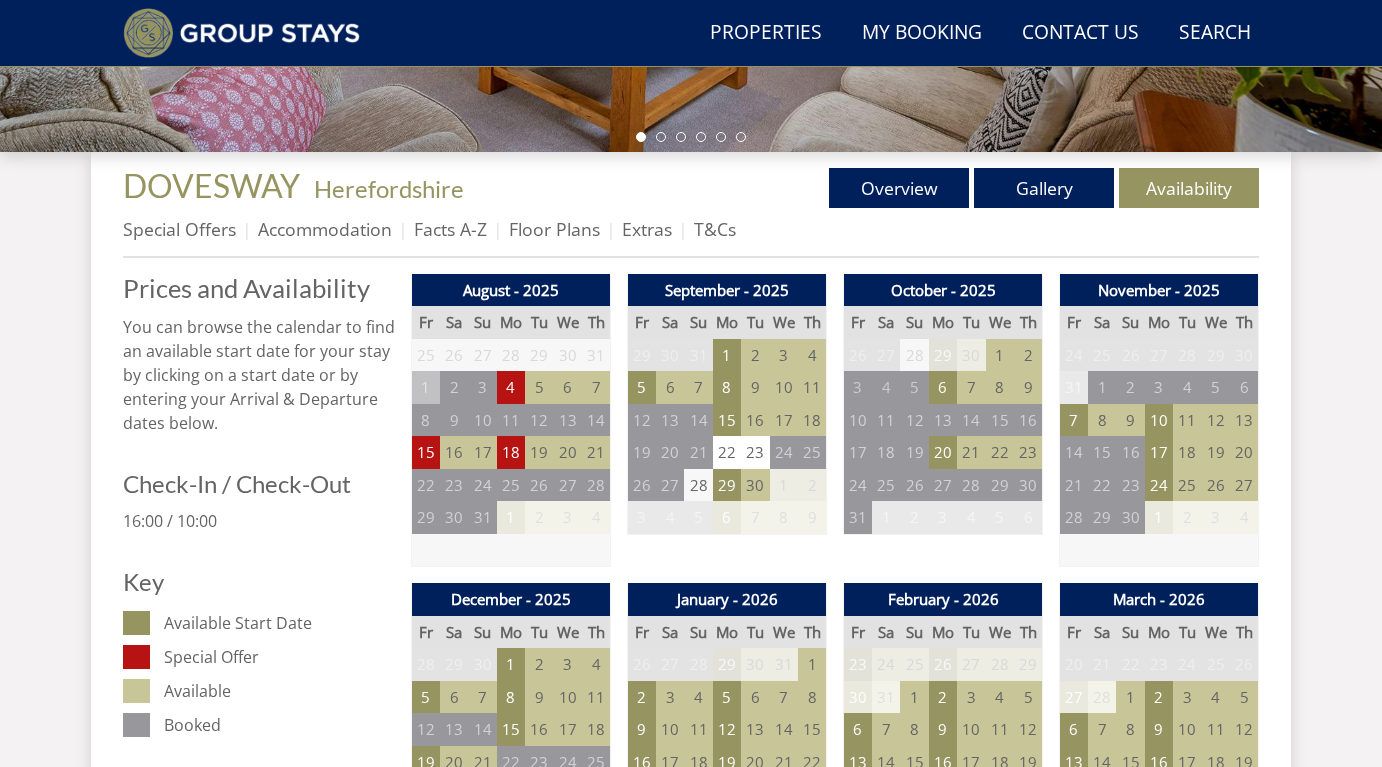 scroll, scrollTop: 689, scrollLeft: 0, axis: vertical 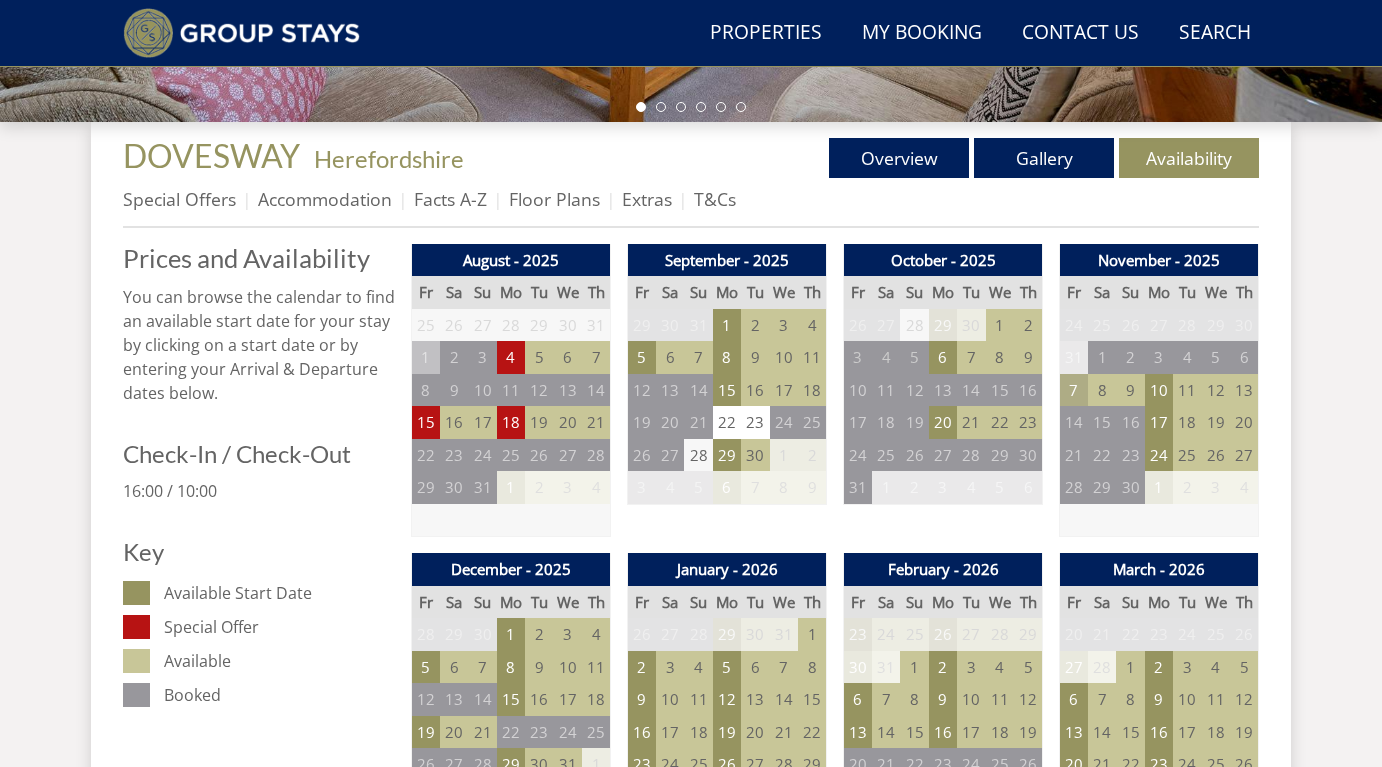 click on "7" at bounding box center (1074, 390) 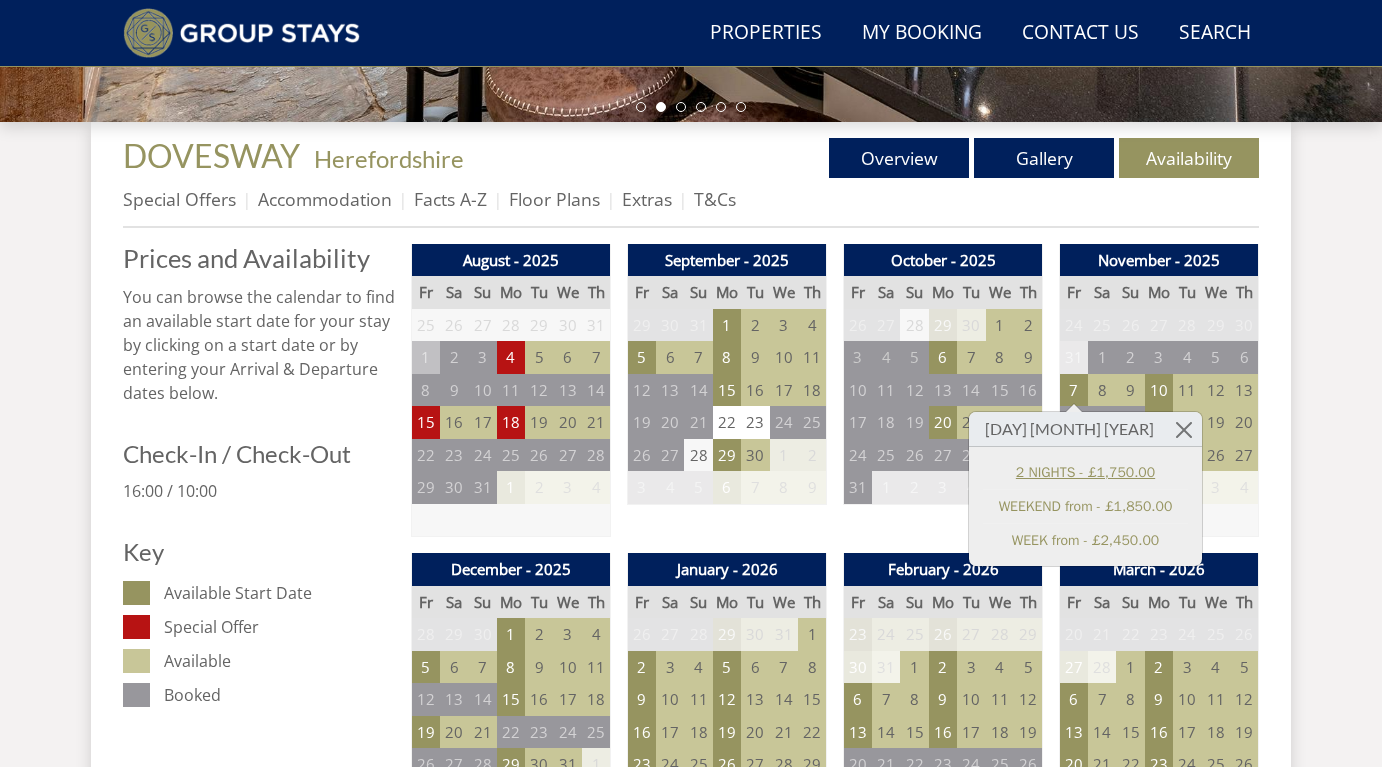 click on "2 NIGHTS  - £1,750.00" at bounding box center [1085, 472] 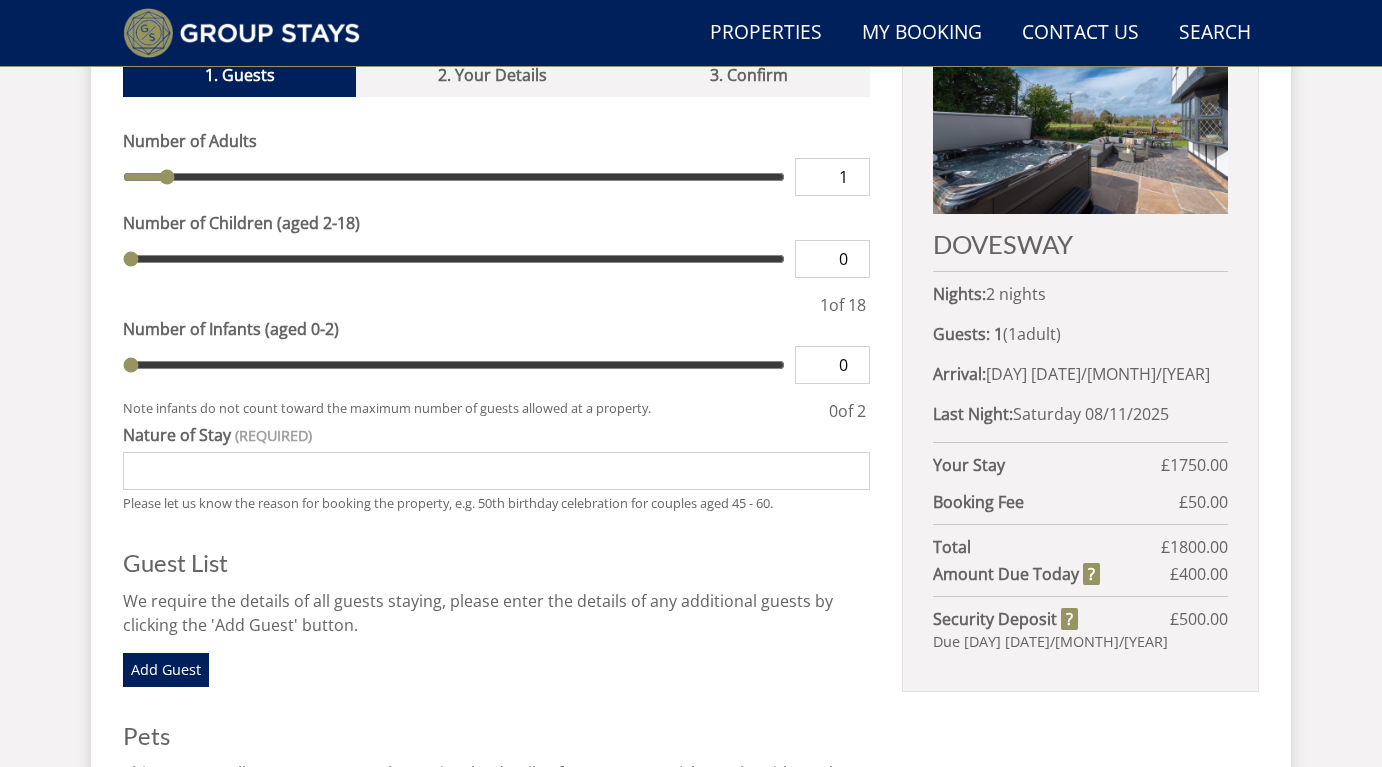 scroll, scrollTop: 787, scrollLeft: 0, axis: vertical 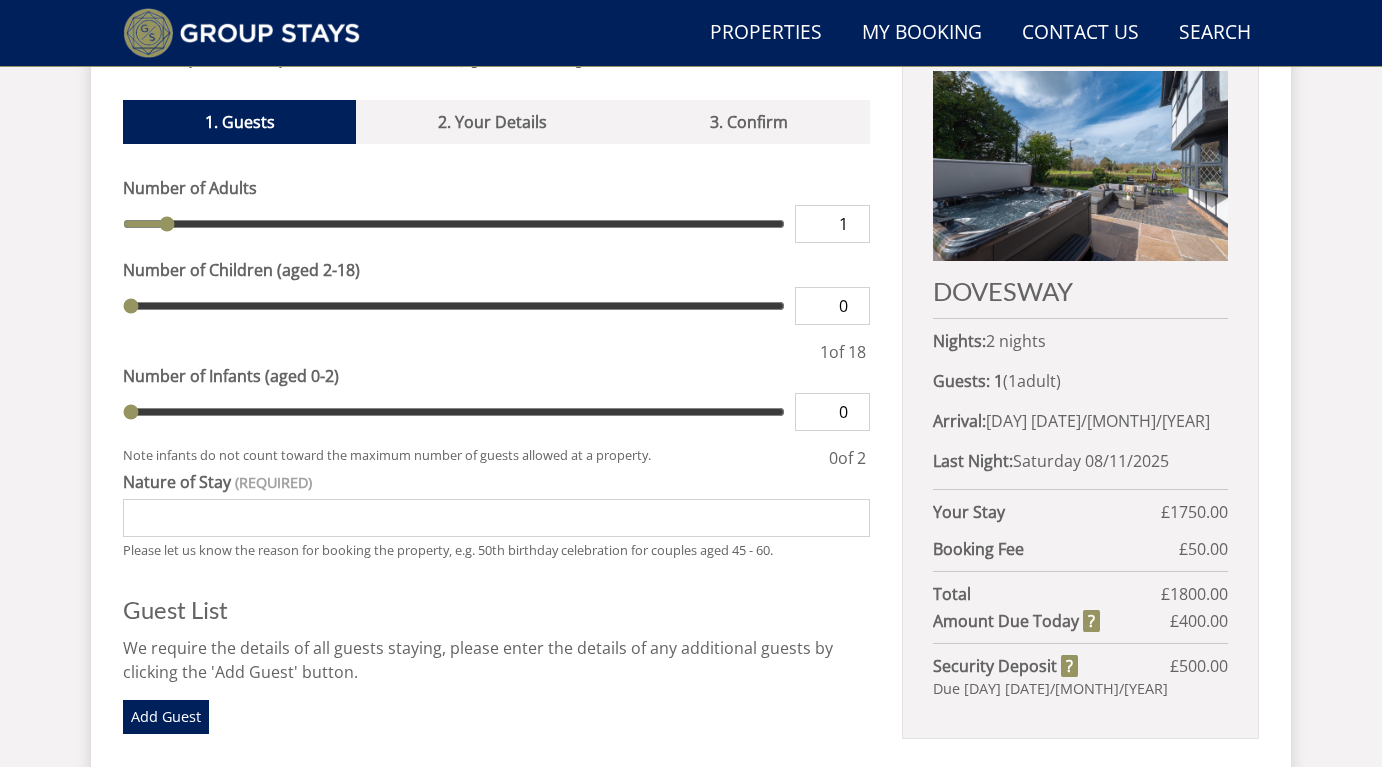 click on "1" at bounding box center [832, 224] 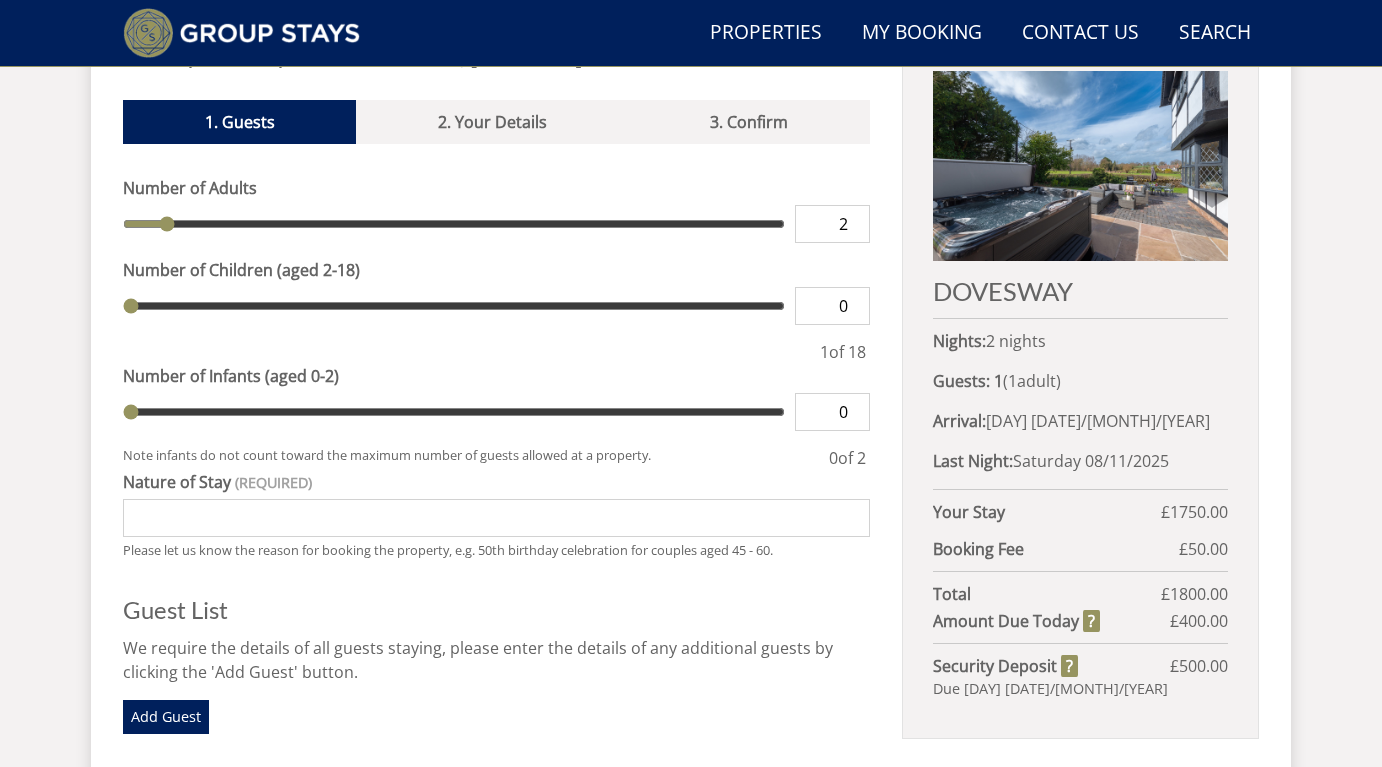 type on "2" 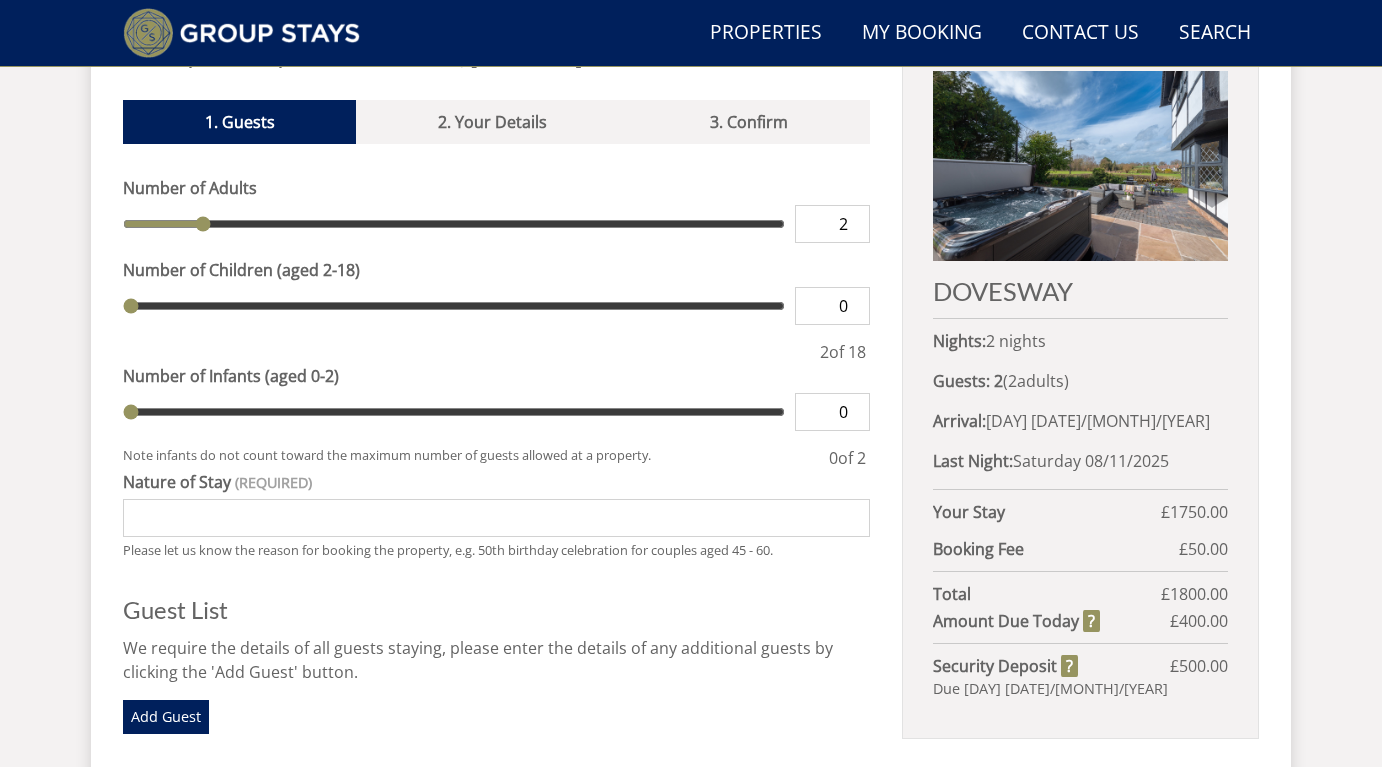 click on "2" at bounding box center [832, 224] 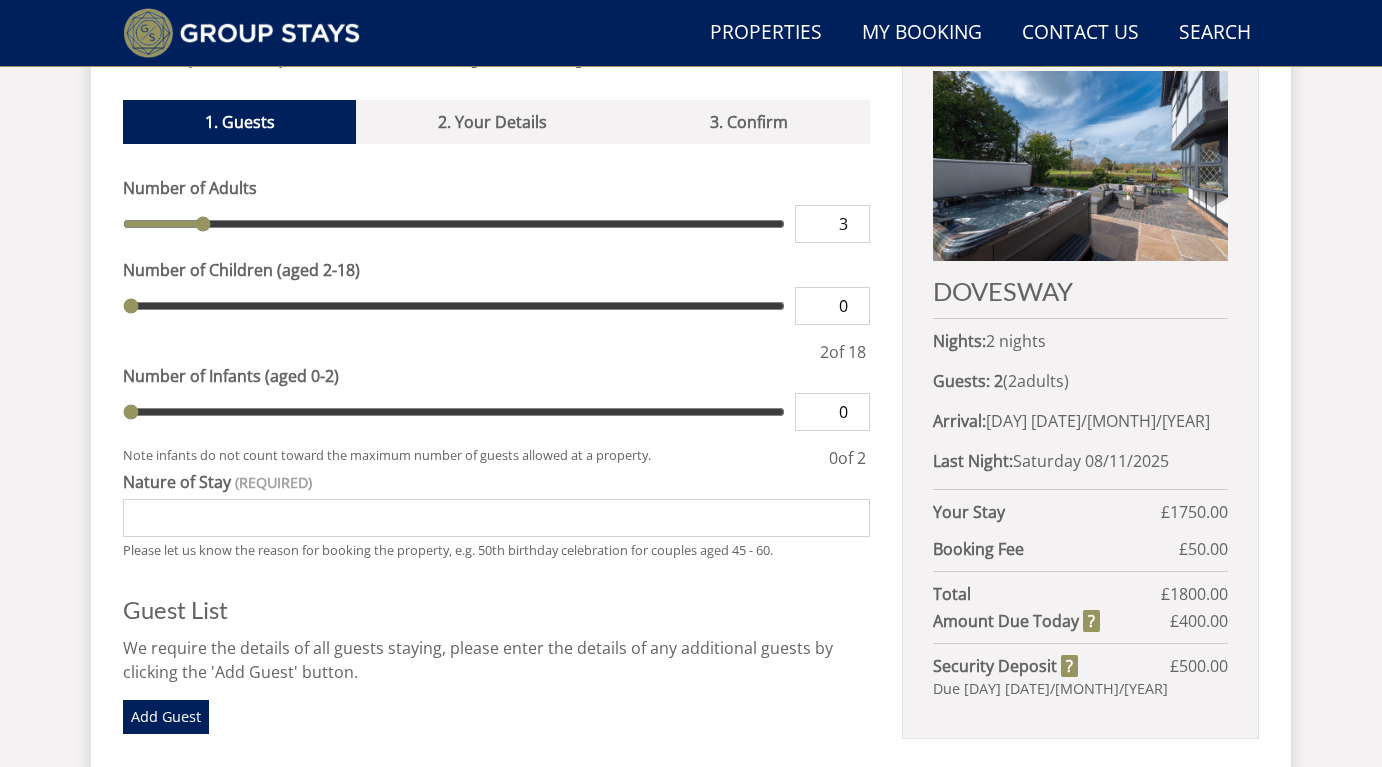 type on "3" 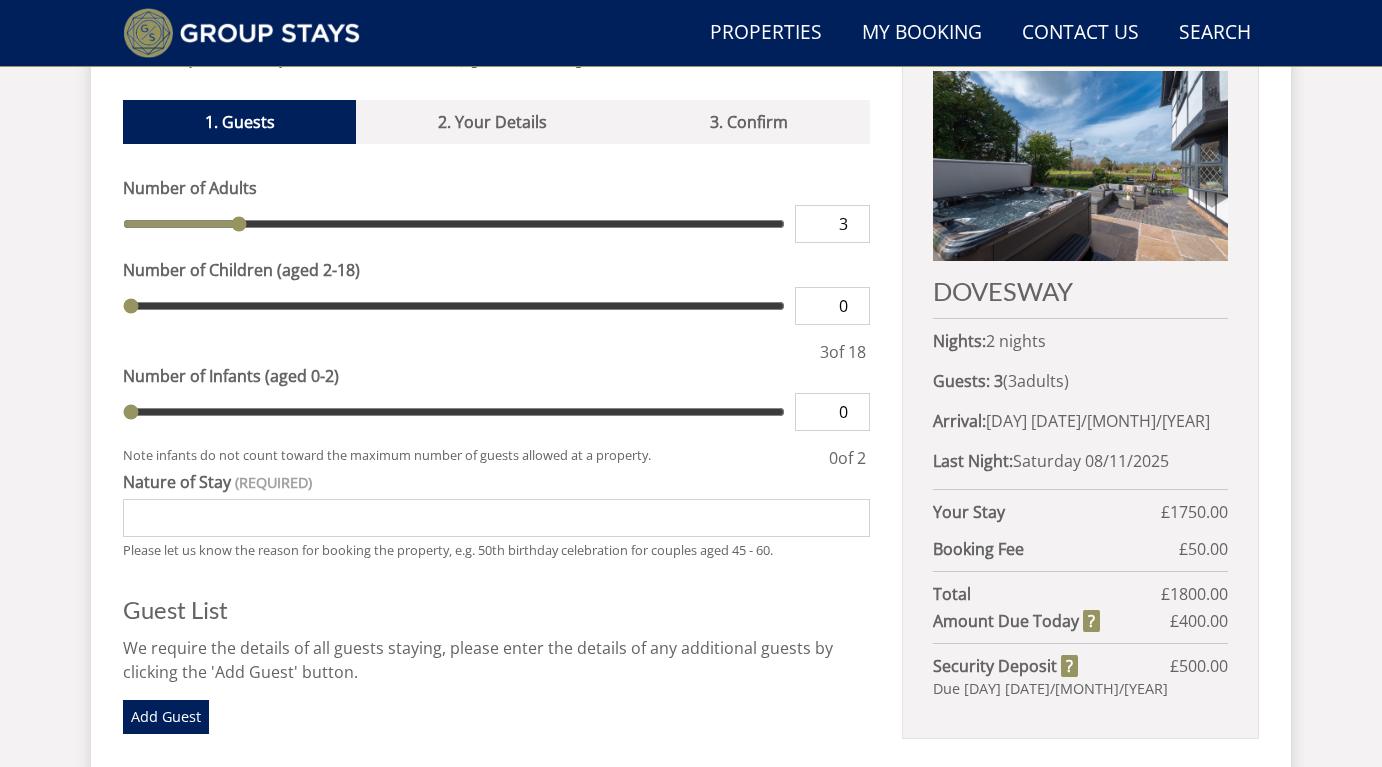 click on "3" at bounding box center (832, 224) 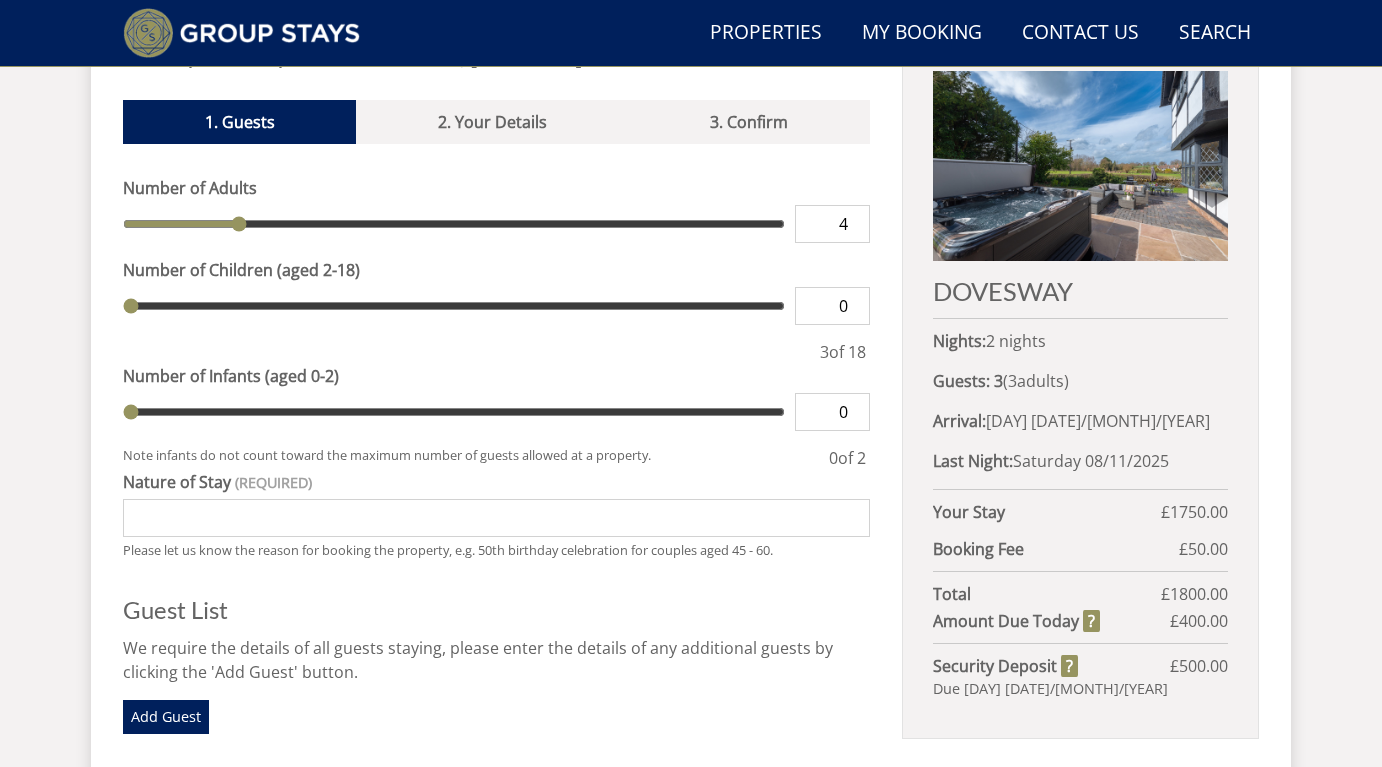 type on "4" 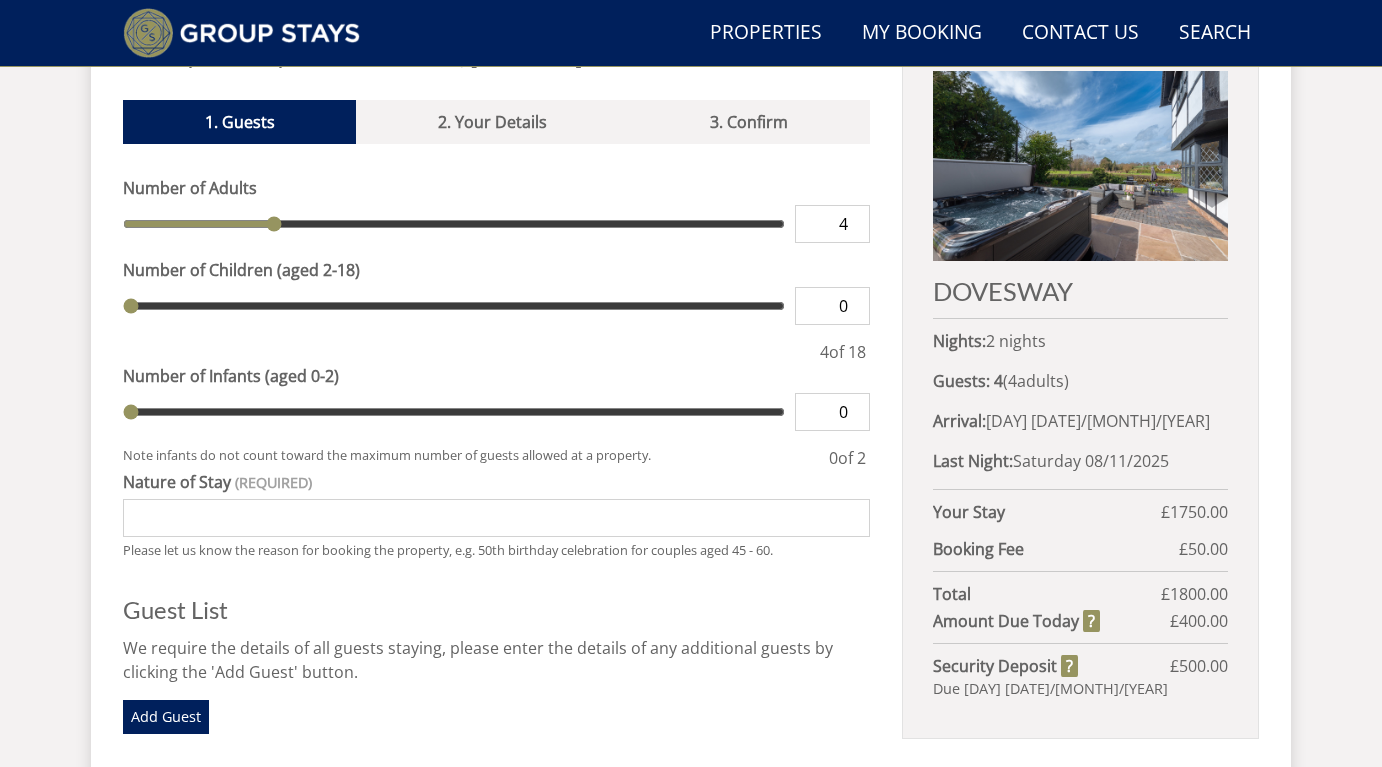 click on "4" at bounding box center (832, 224) 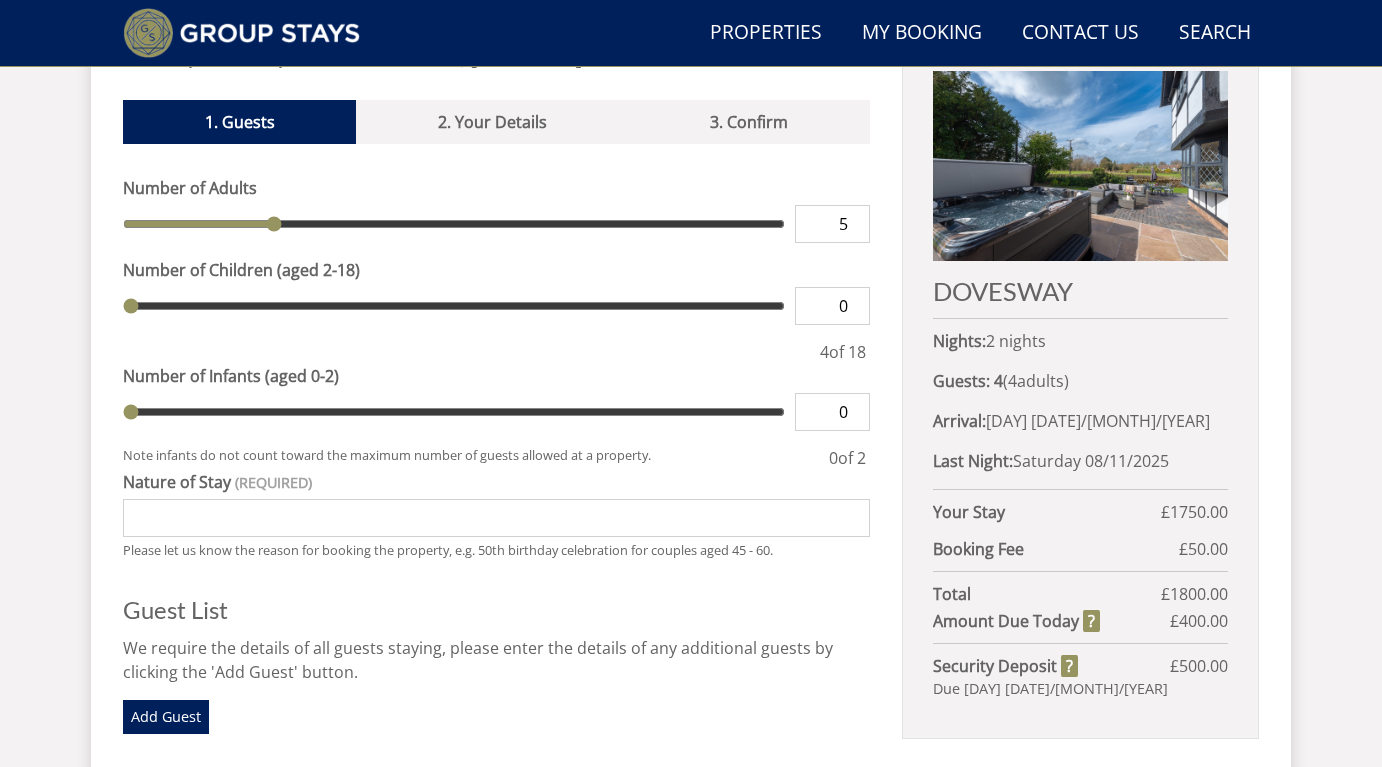 type on "5" 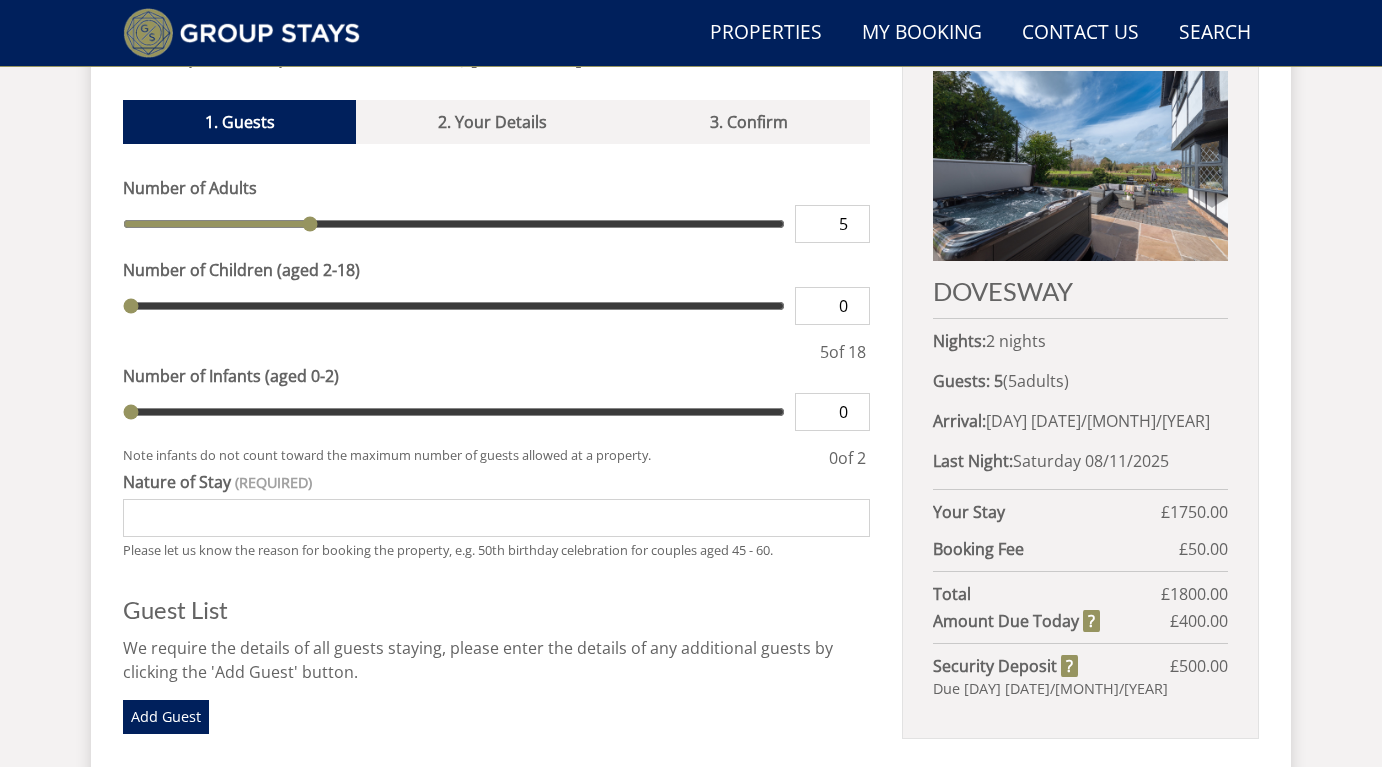 click on "5" at bounding box center [832, 224] 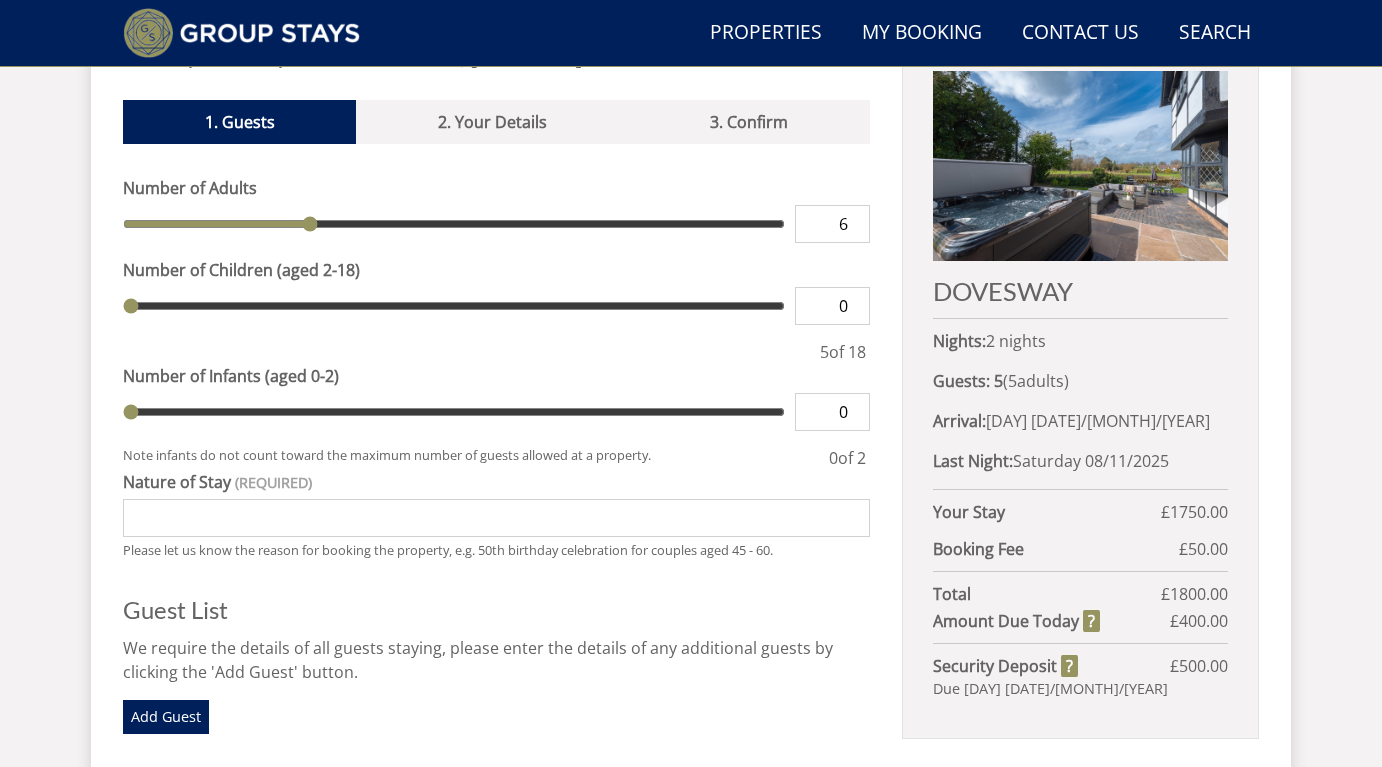 type on "6" 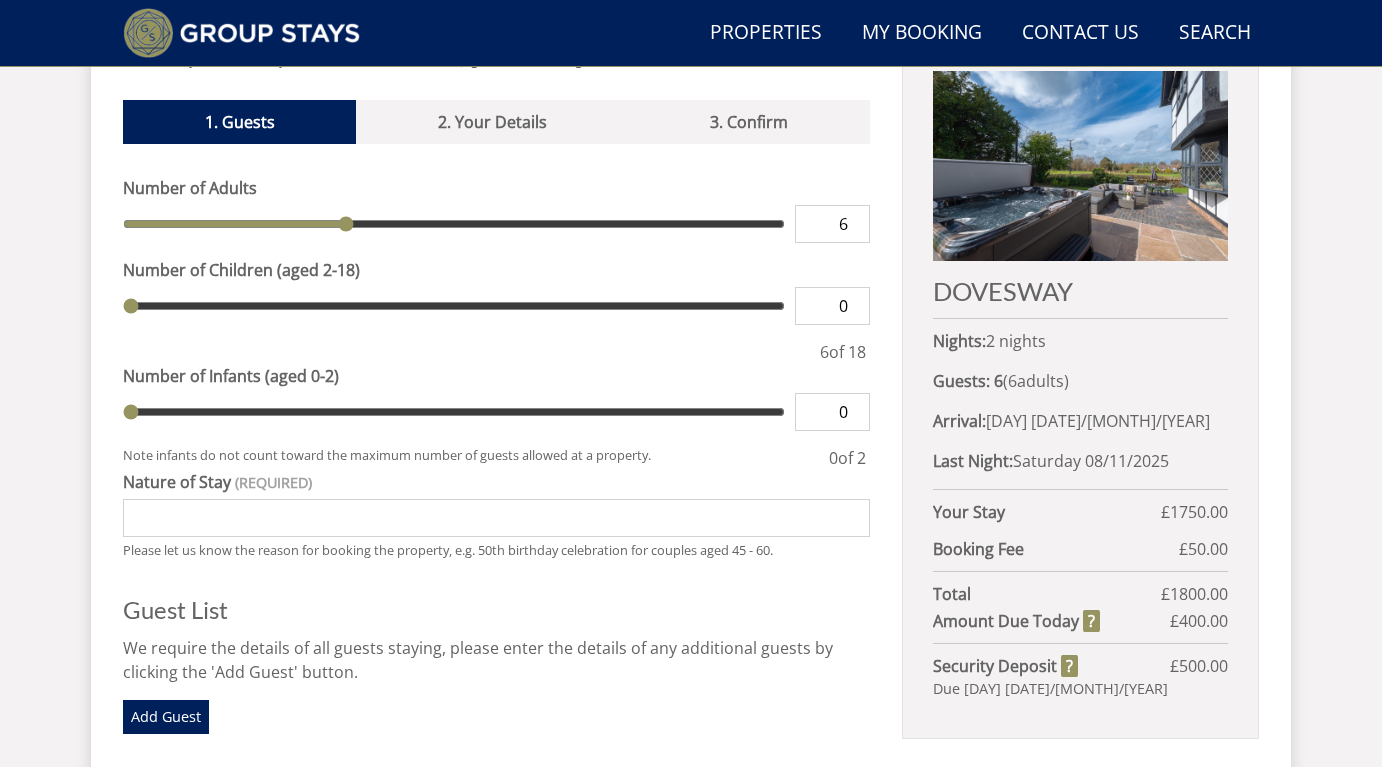 click on "6" at bounding box center (832, 224) 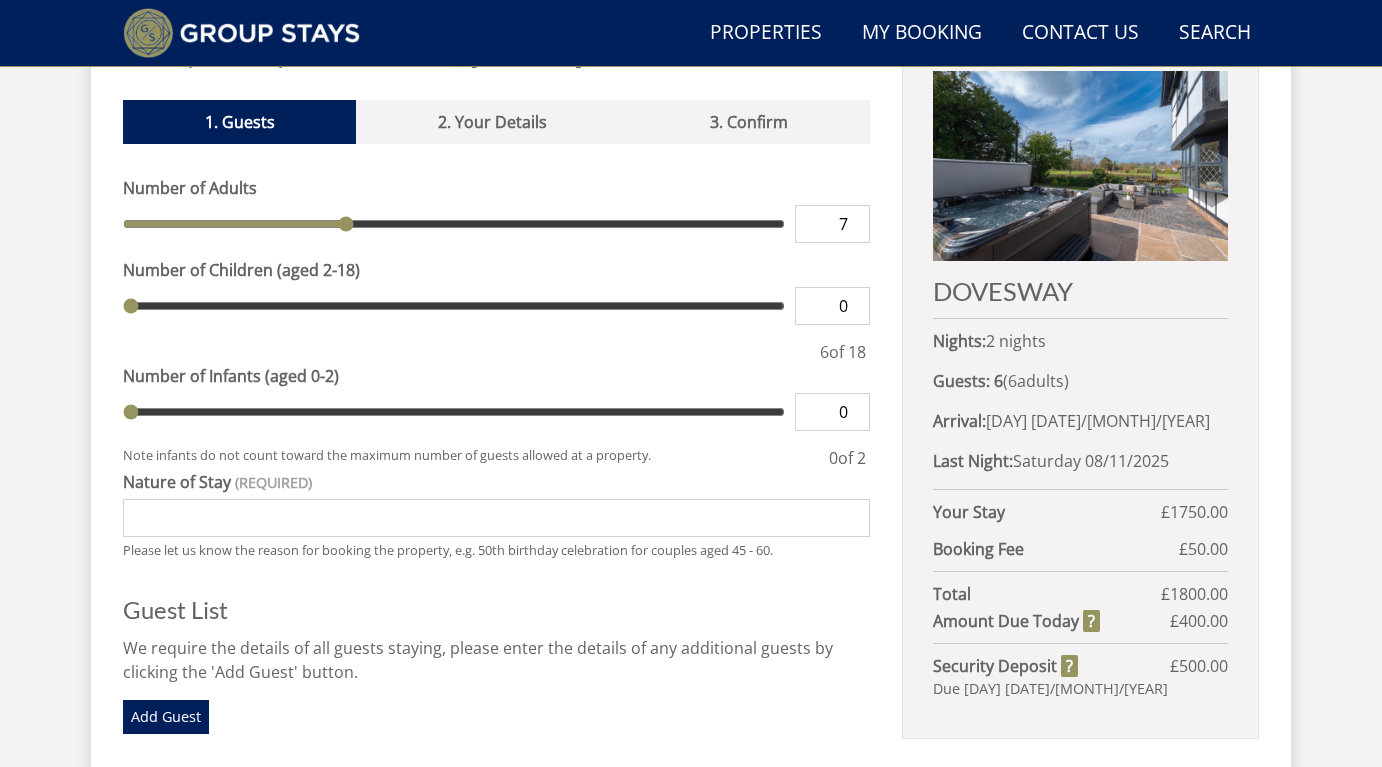 type on "7" 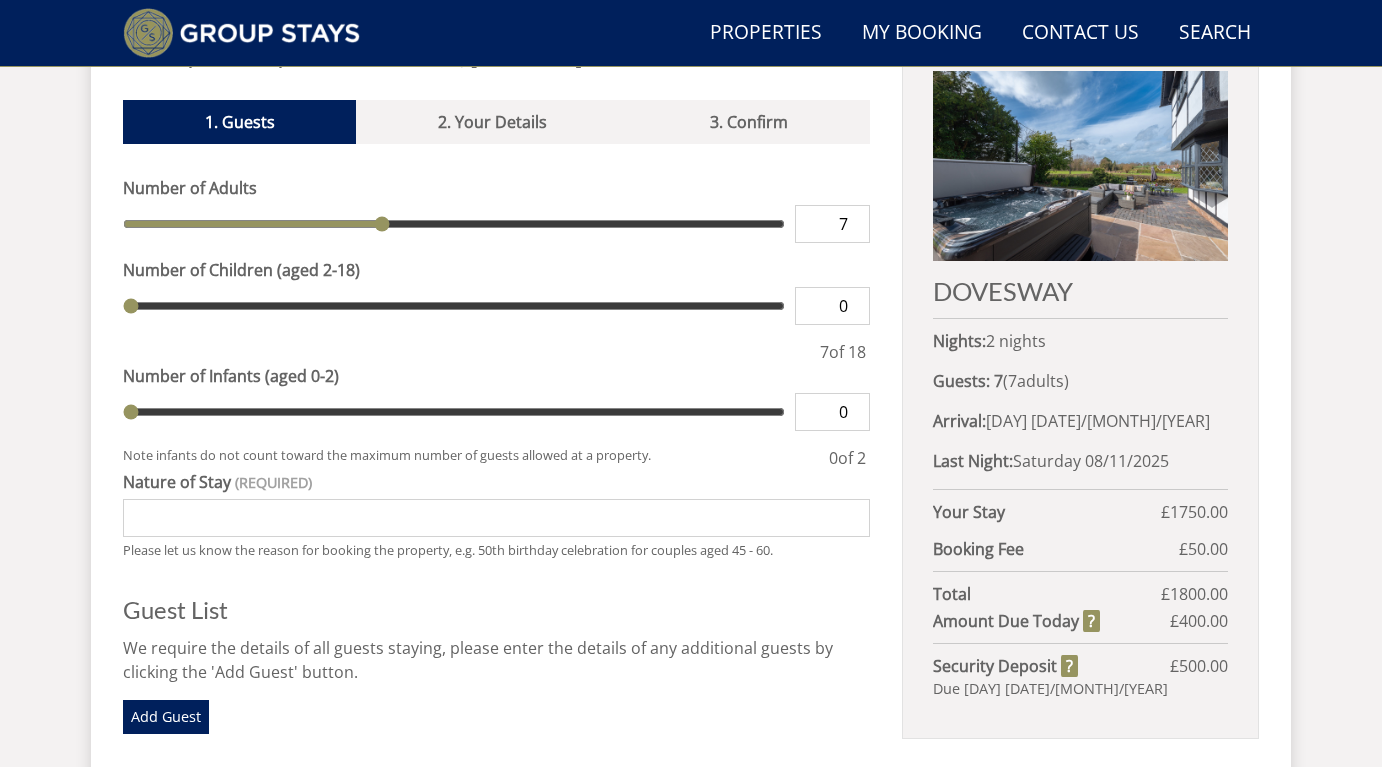 click on "7" at bounding box center [832, 224] 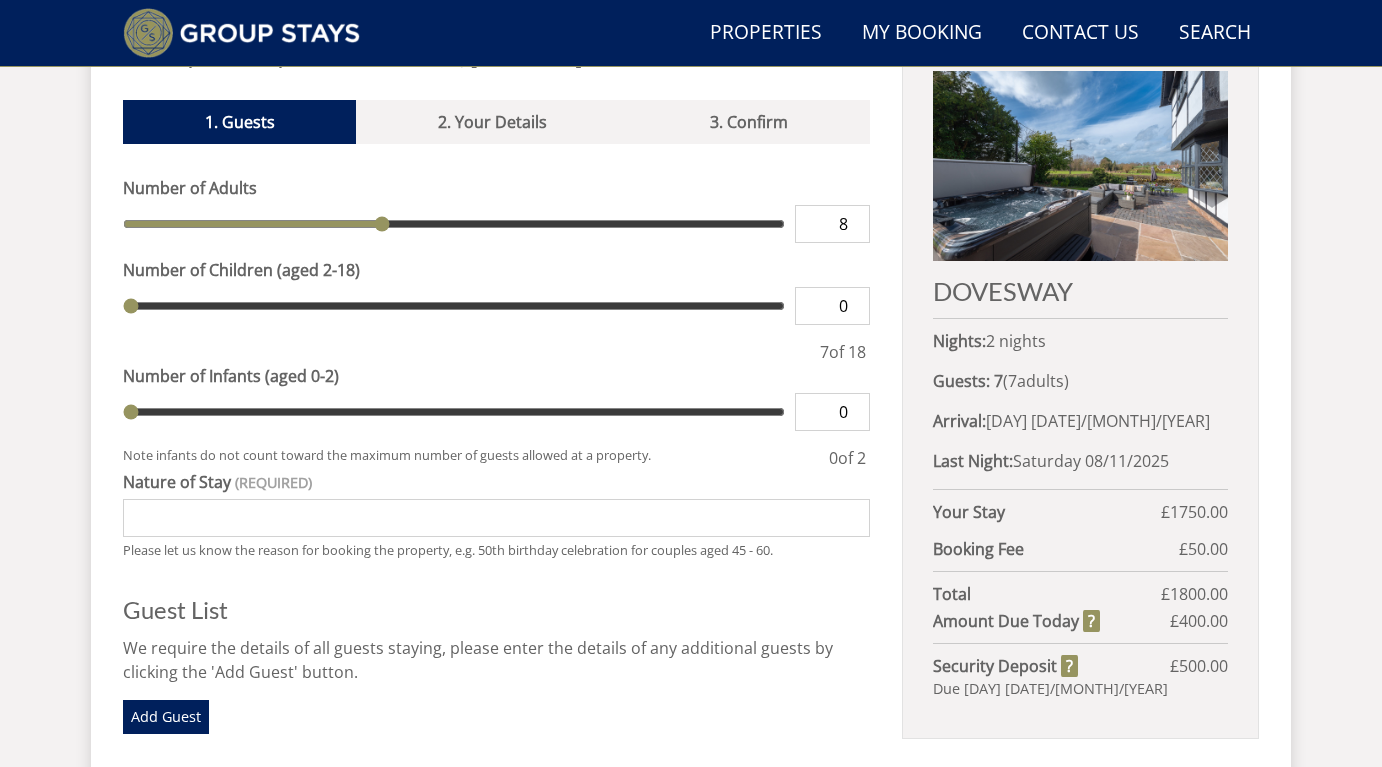 type on "8" 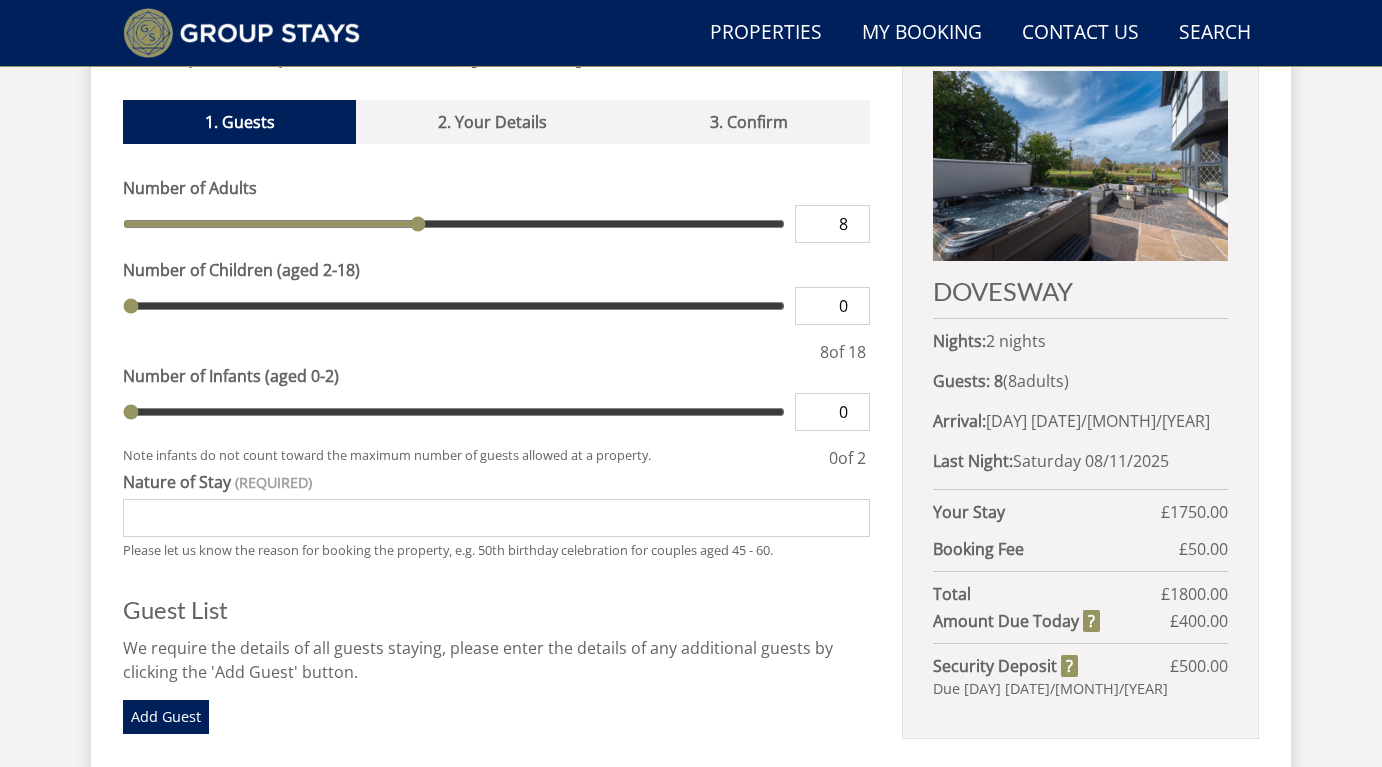 click on "8" at bounding box center (832, 224) 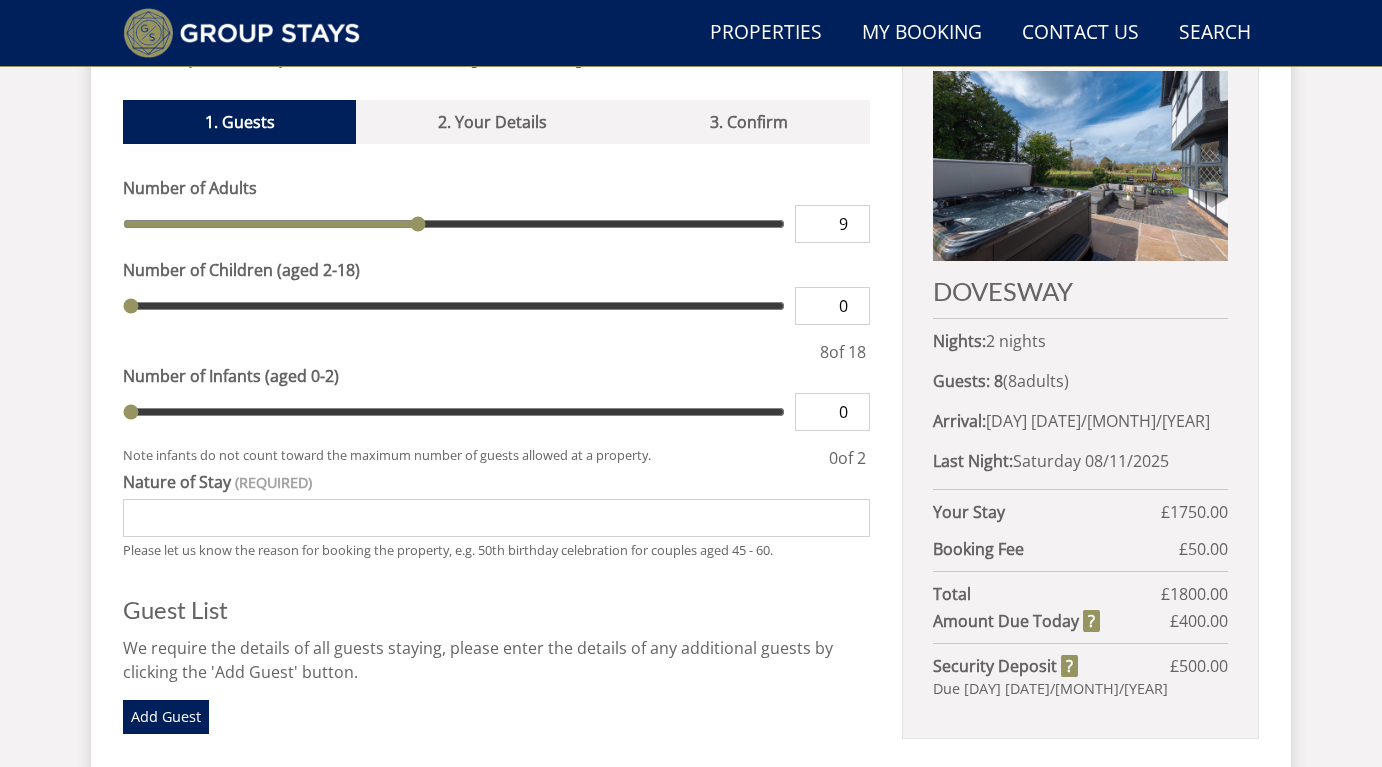 type on "9" 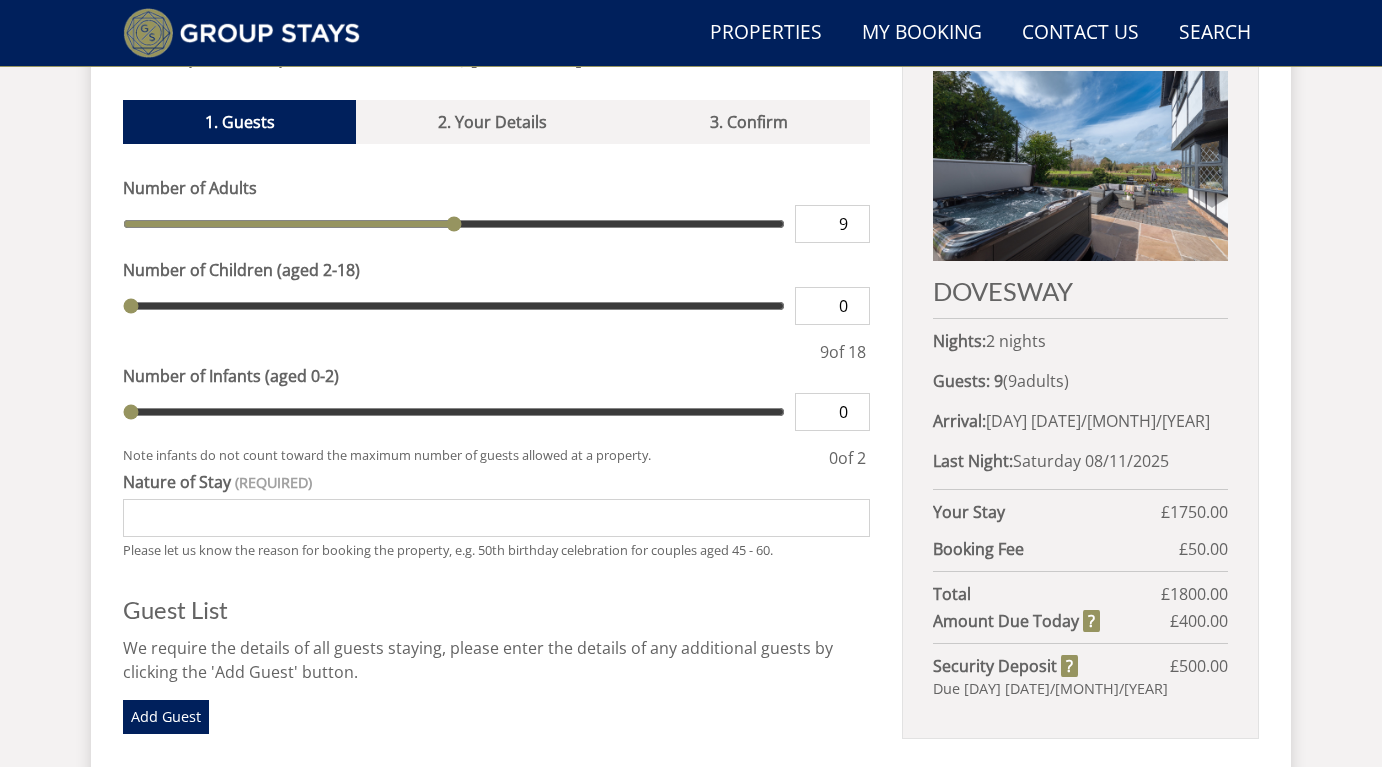 click on "9" at bounding box center [832, 224] 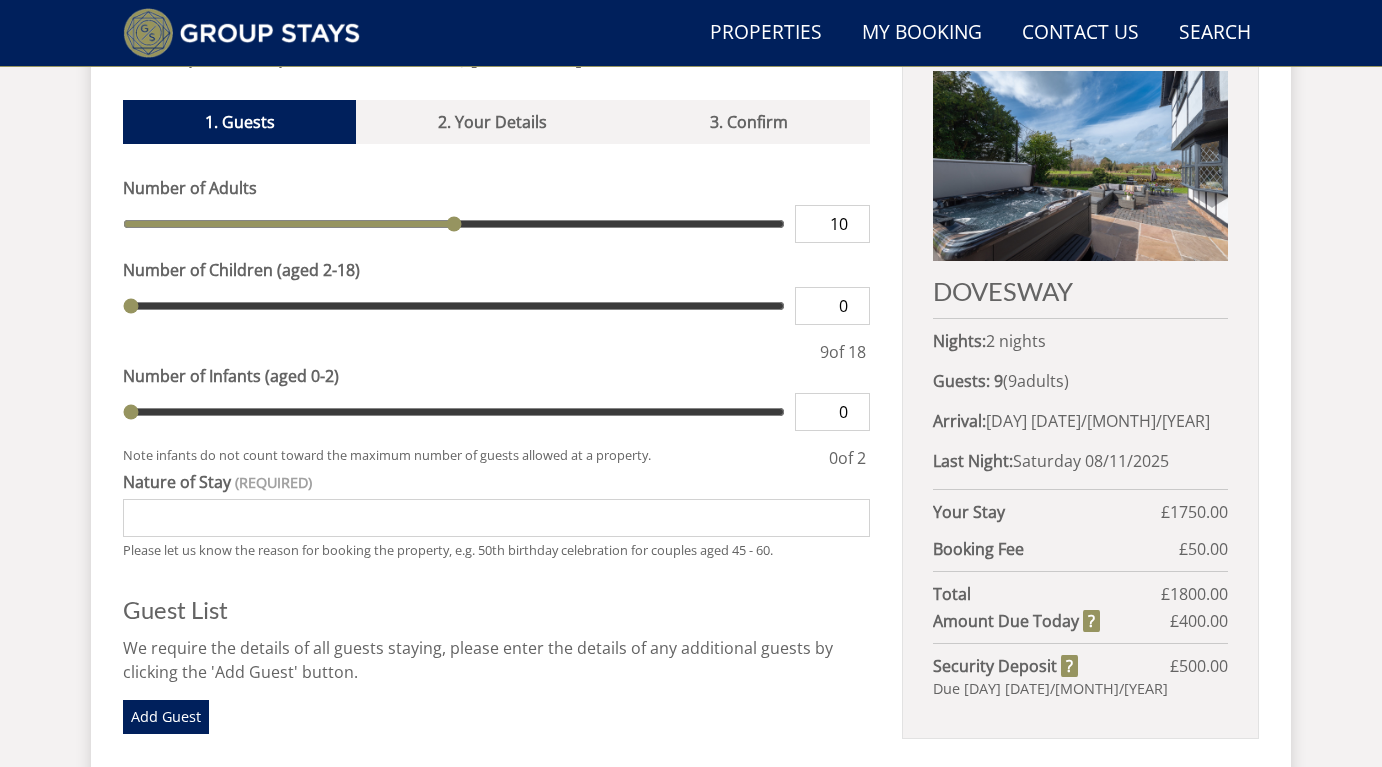 type on "10" 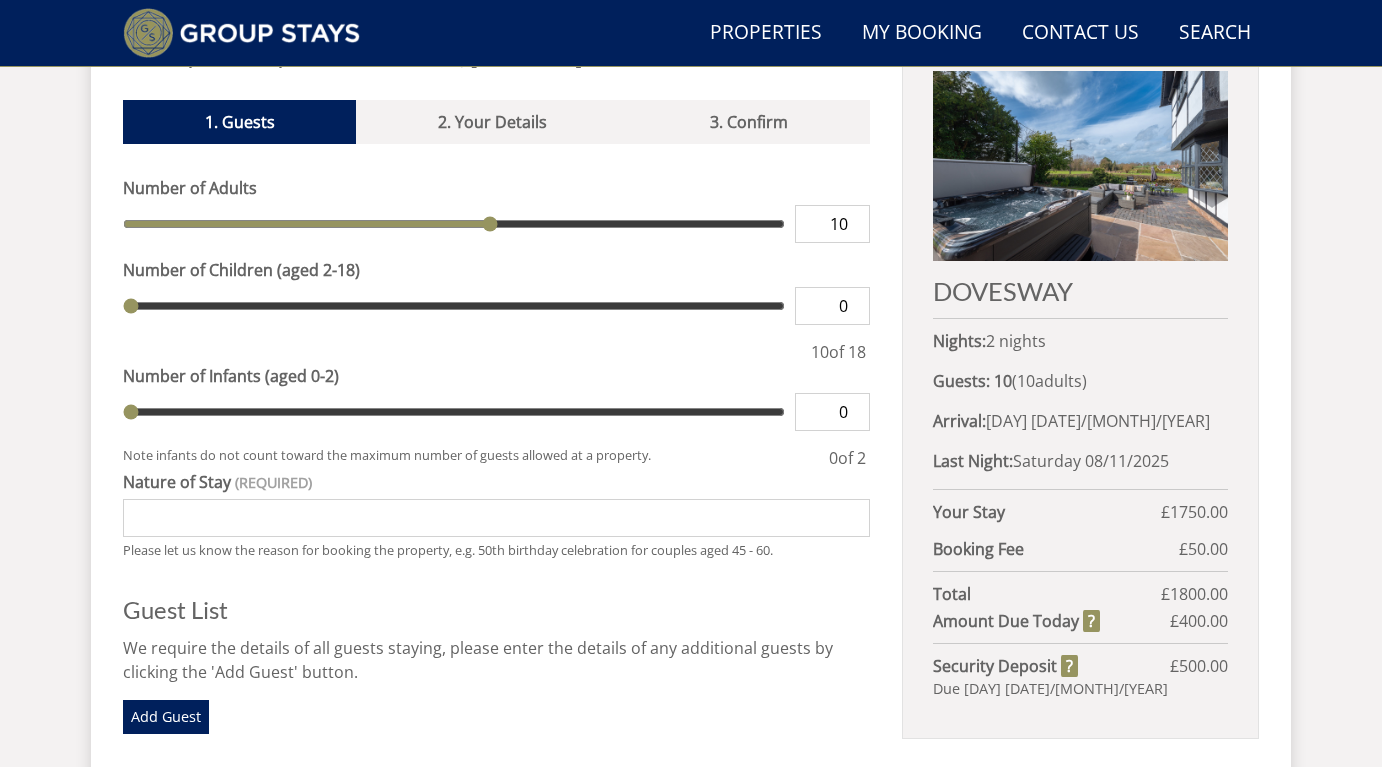 click on "10" at bounding box center (832, 224) 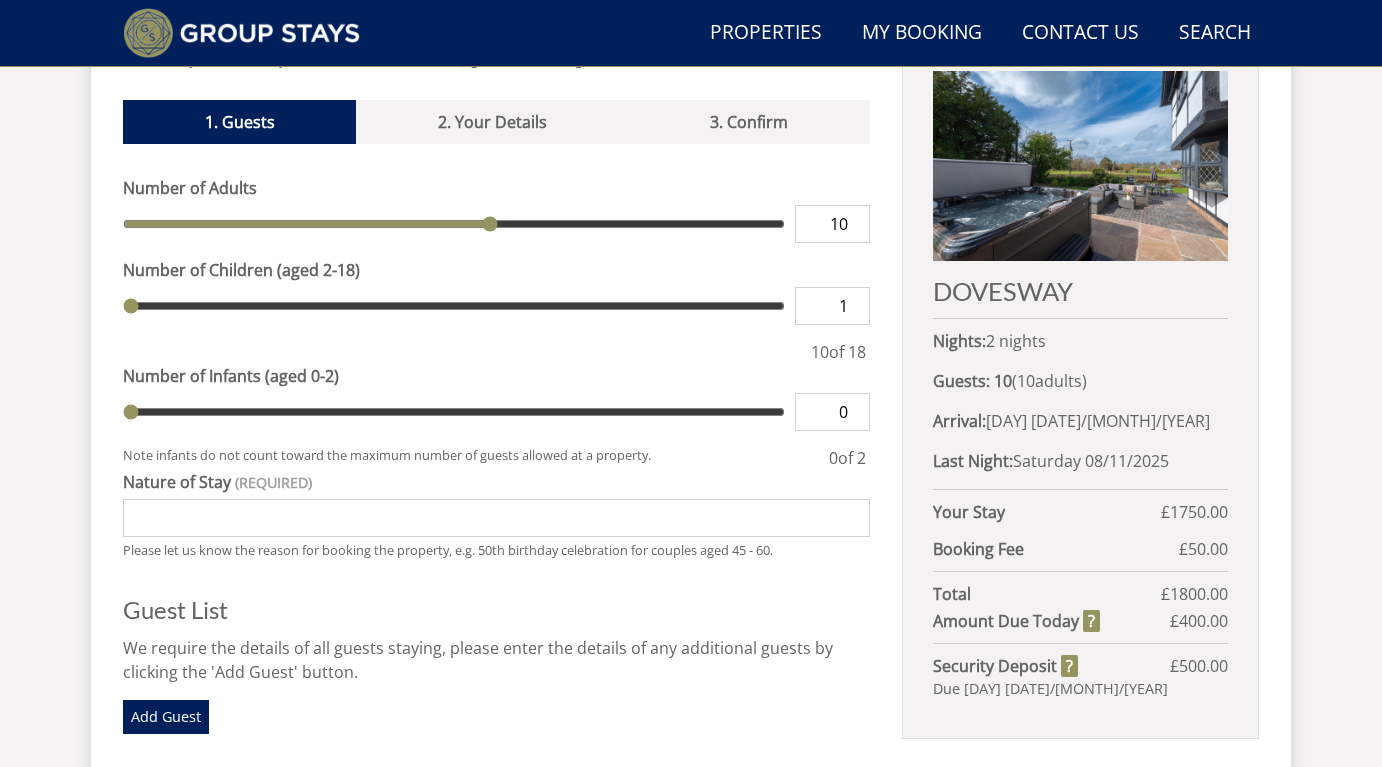 type on "1" 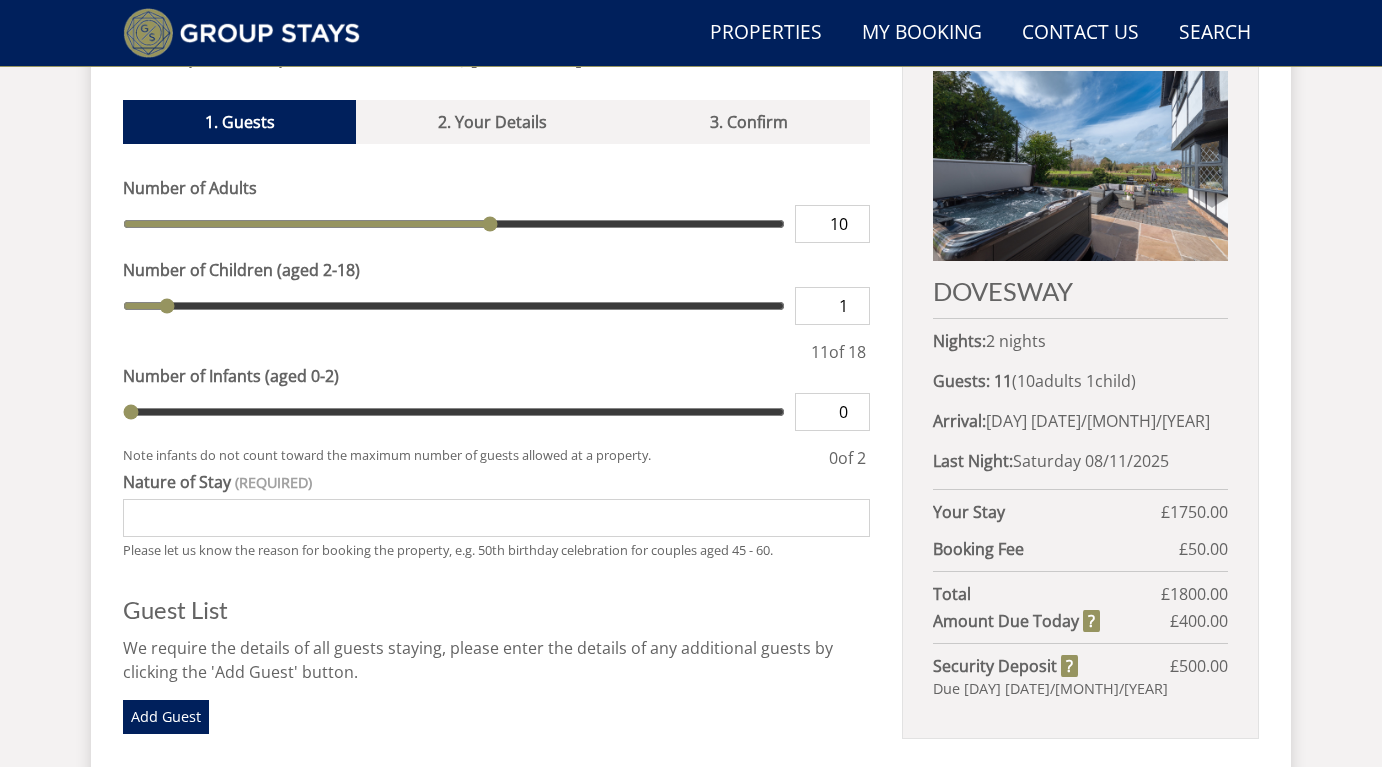 click on "1" at bounding box center (832, 306) 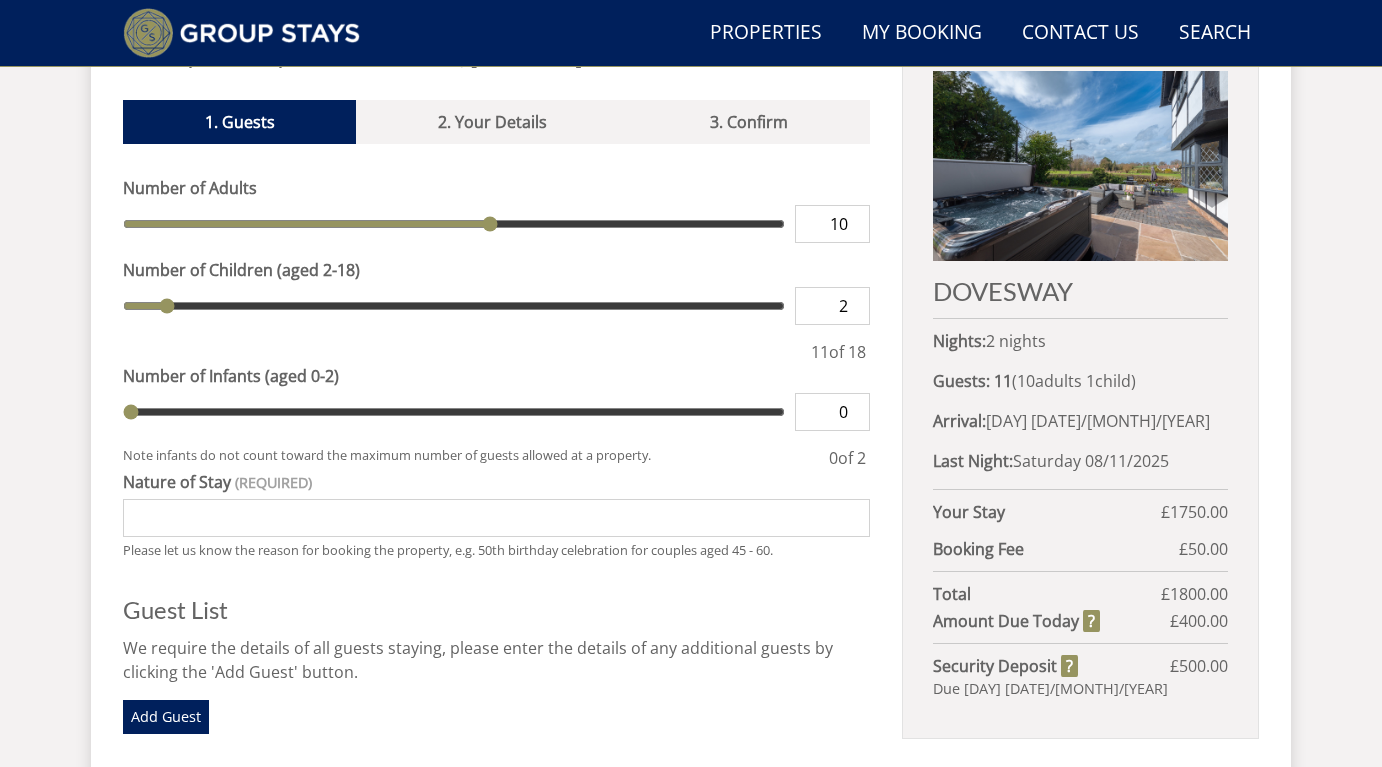 type on "2" 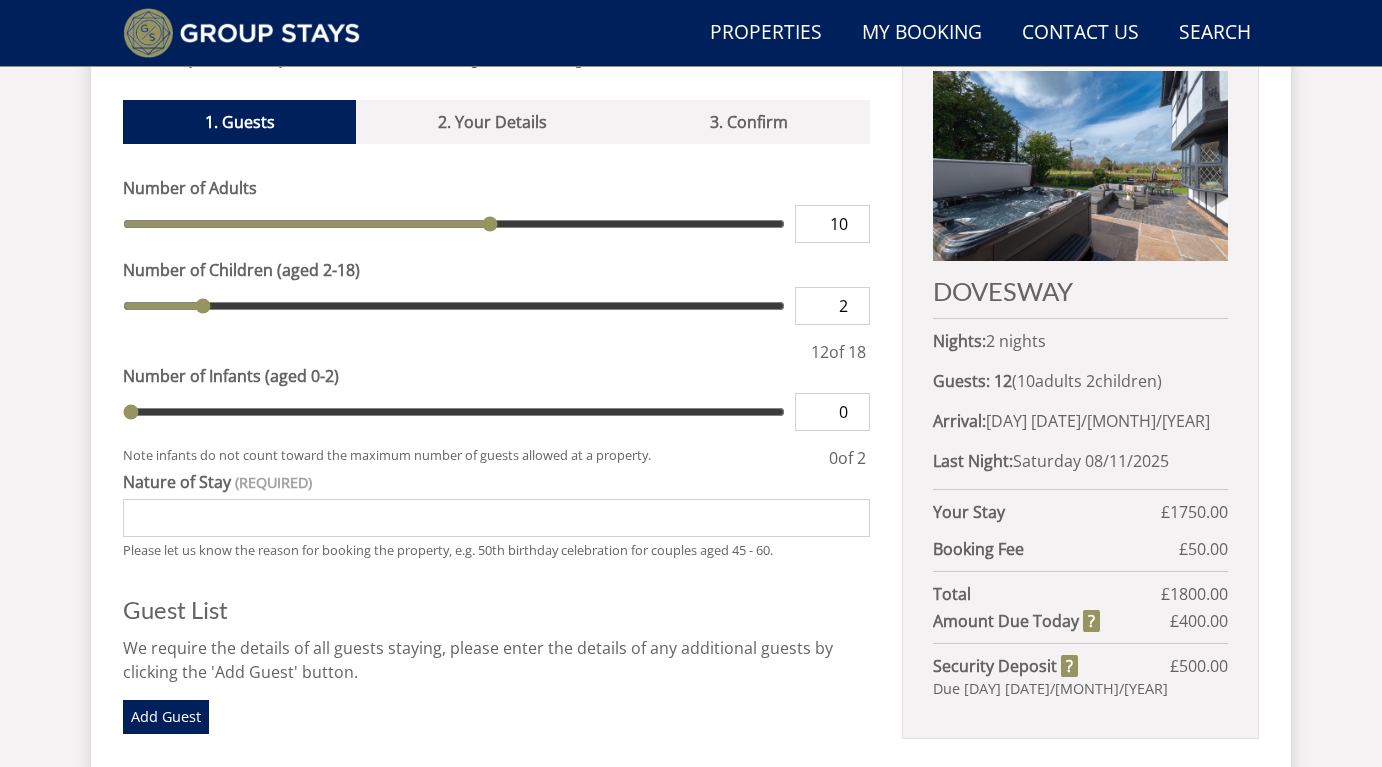 click on "2" at bounding box center [832, 306] 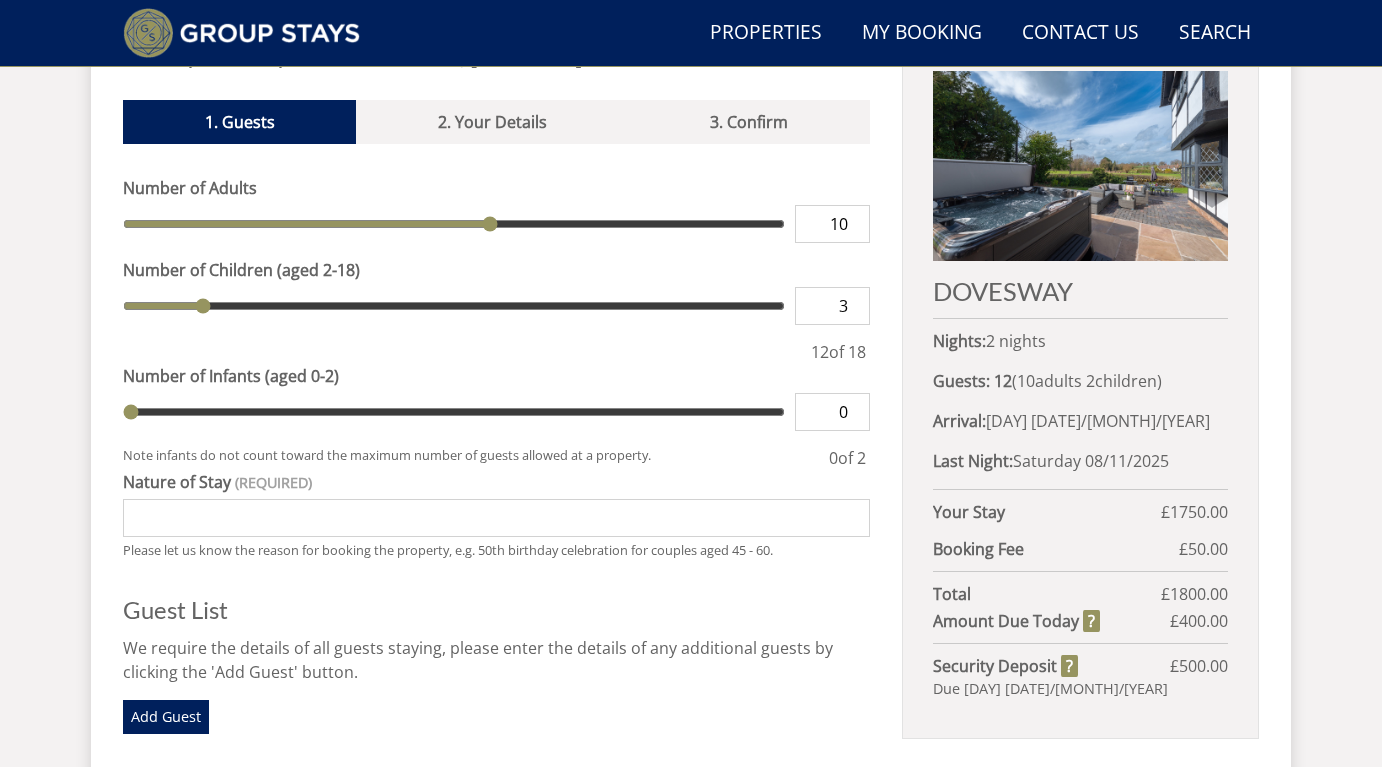 type on "3" 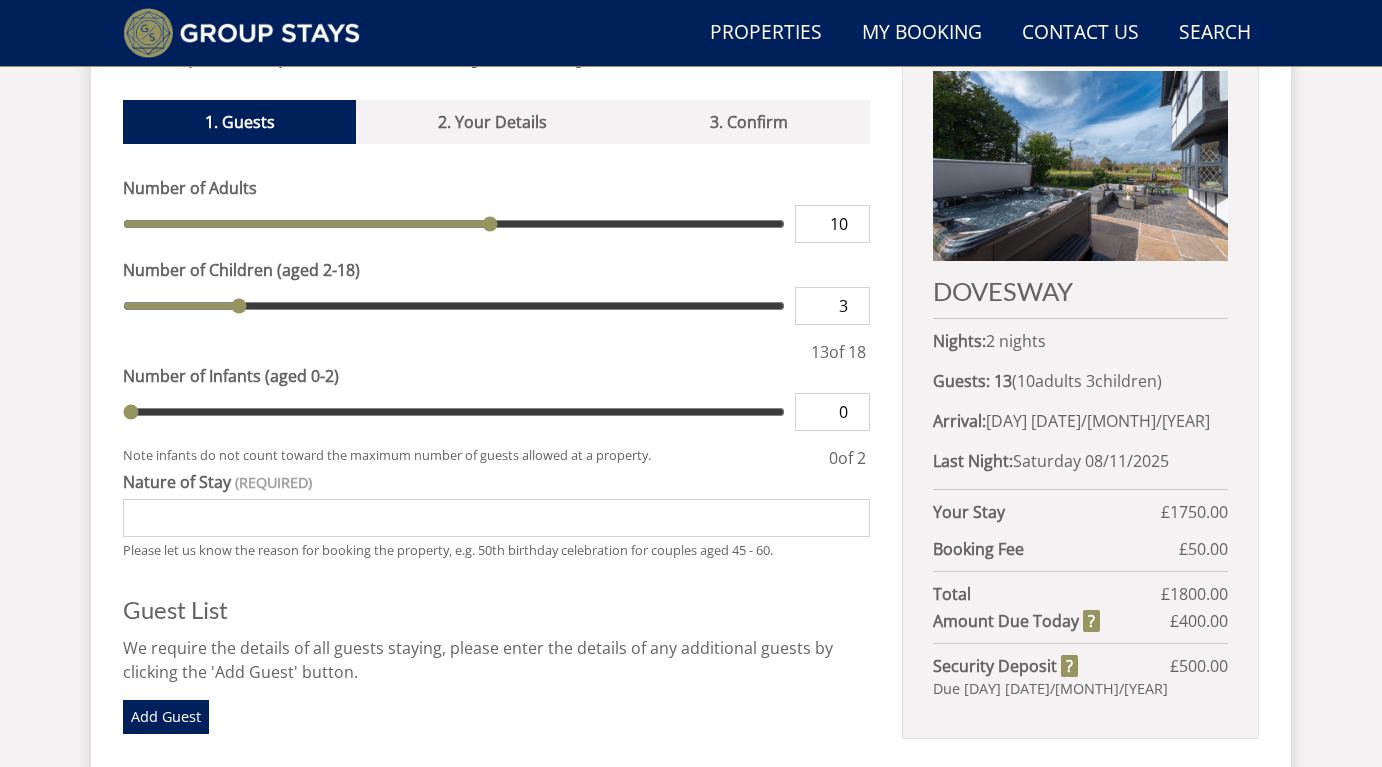 click on "3" at bounding box center (832, 306) 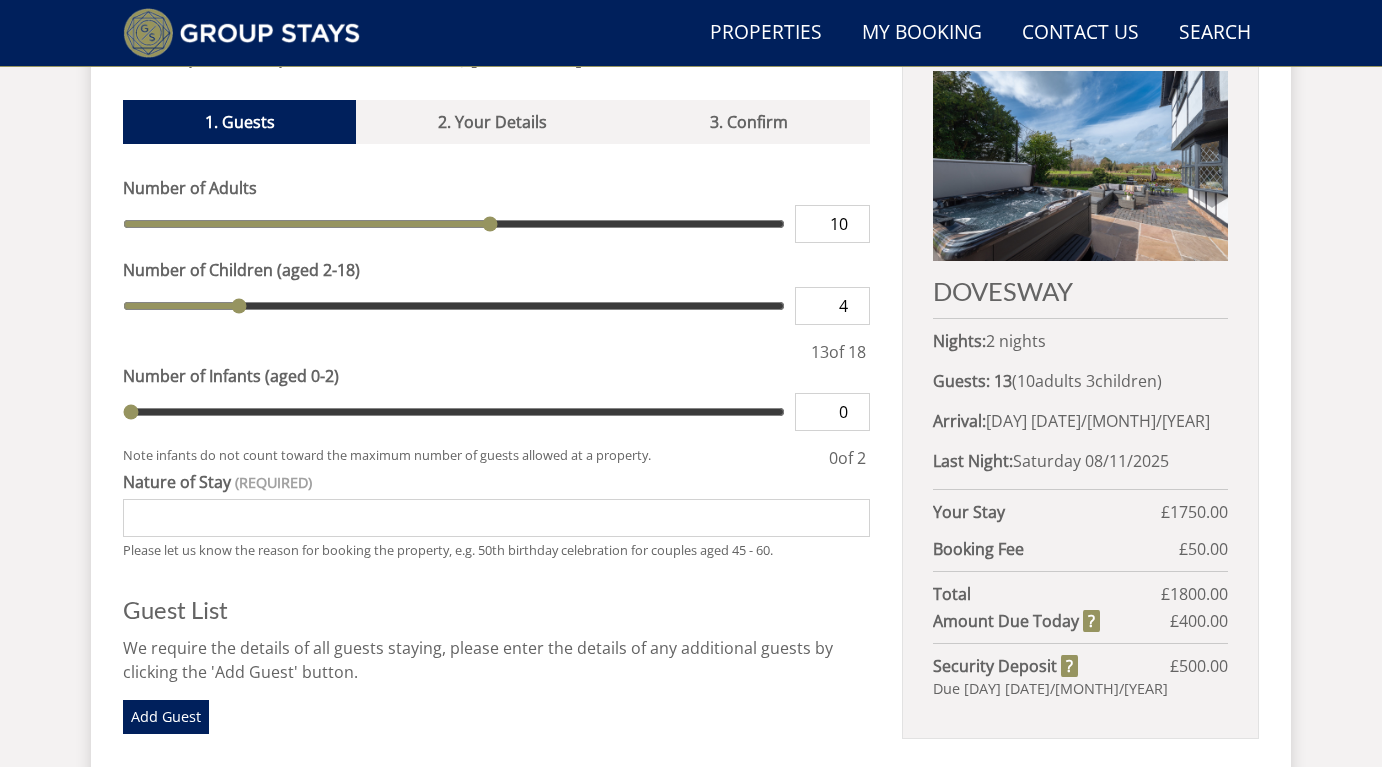 type on "4" 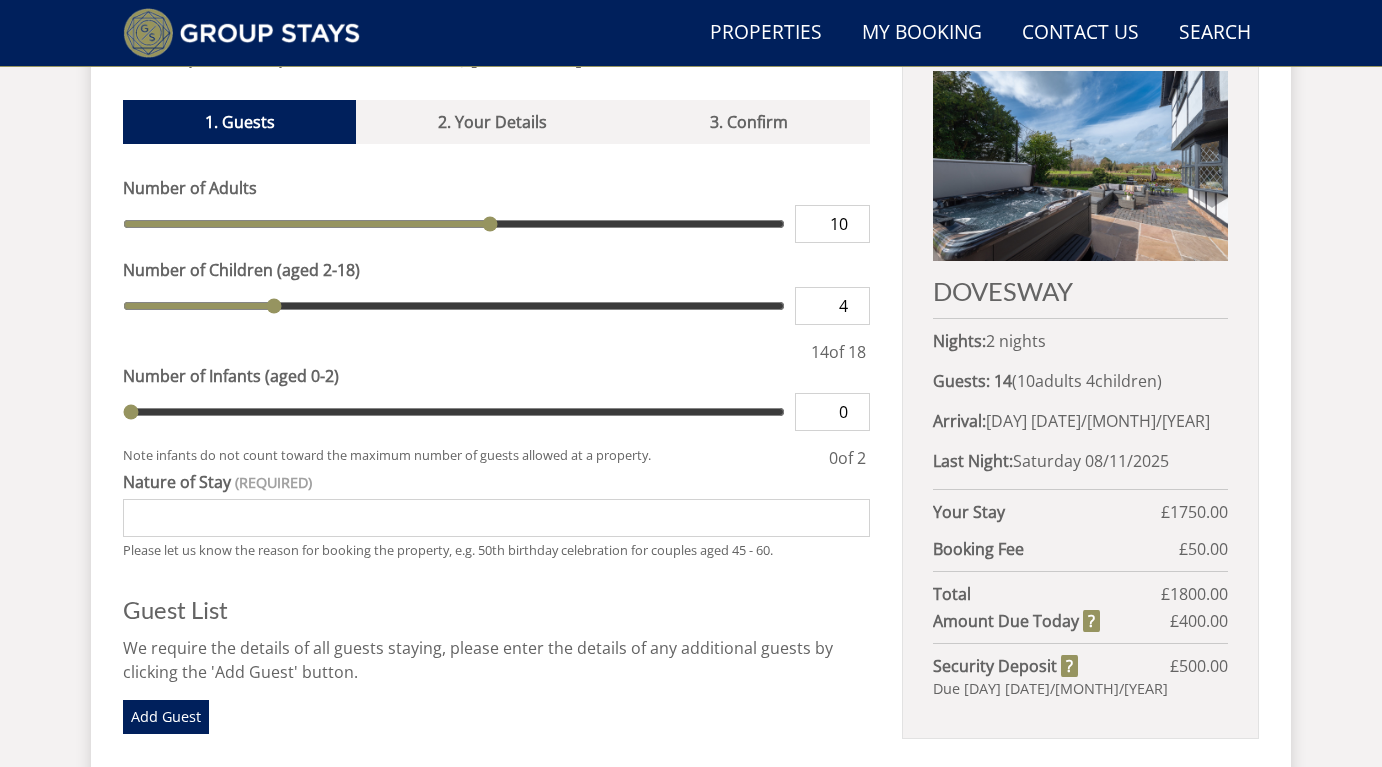 click on "4" at bounding box center (832, 306) 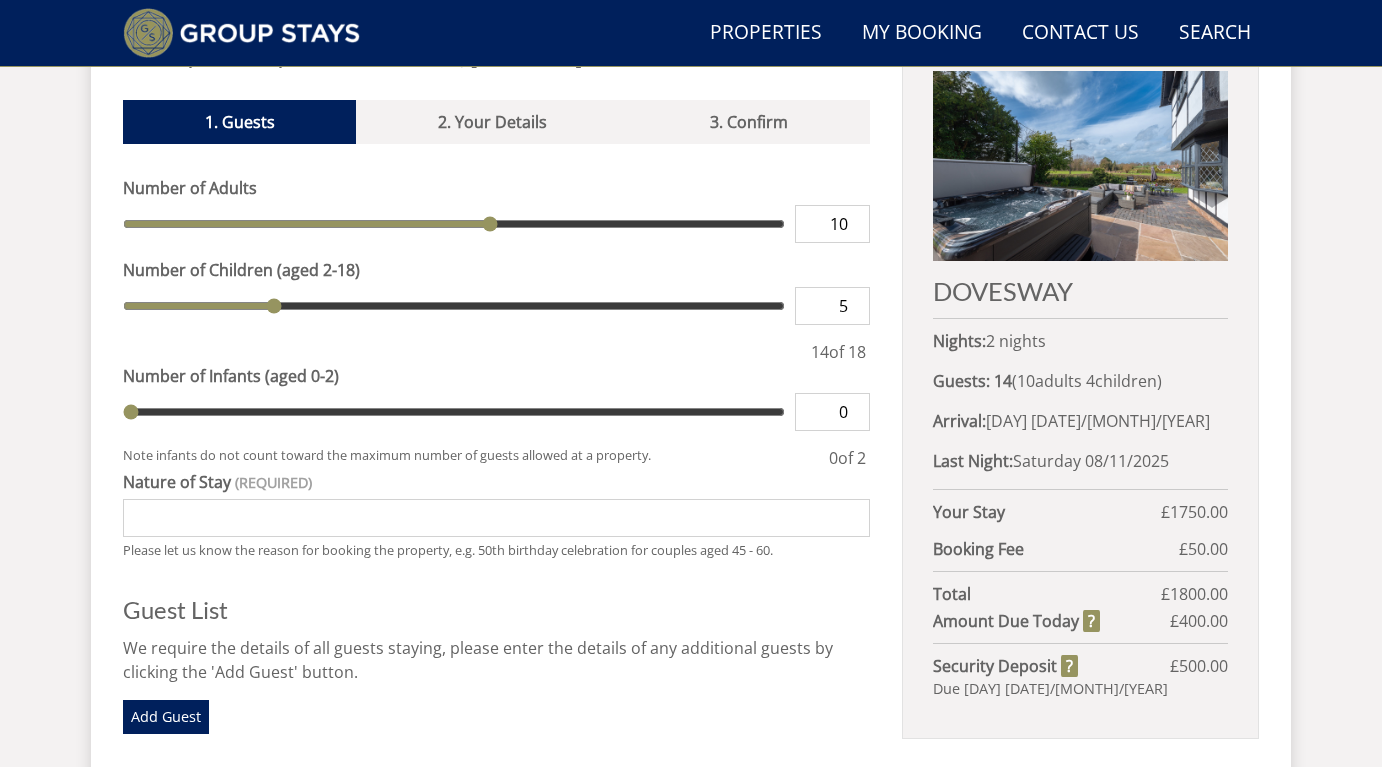 type on "5" 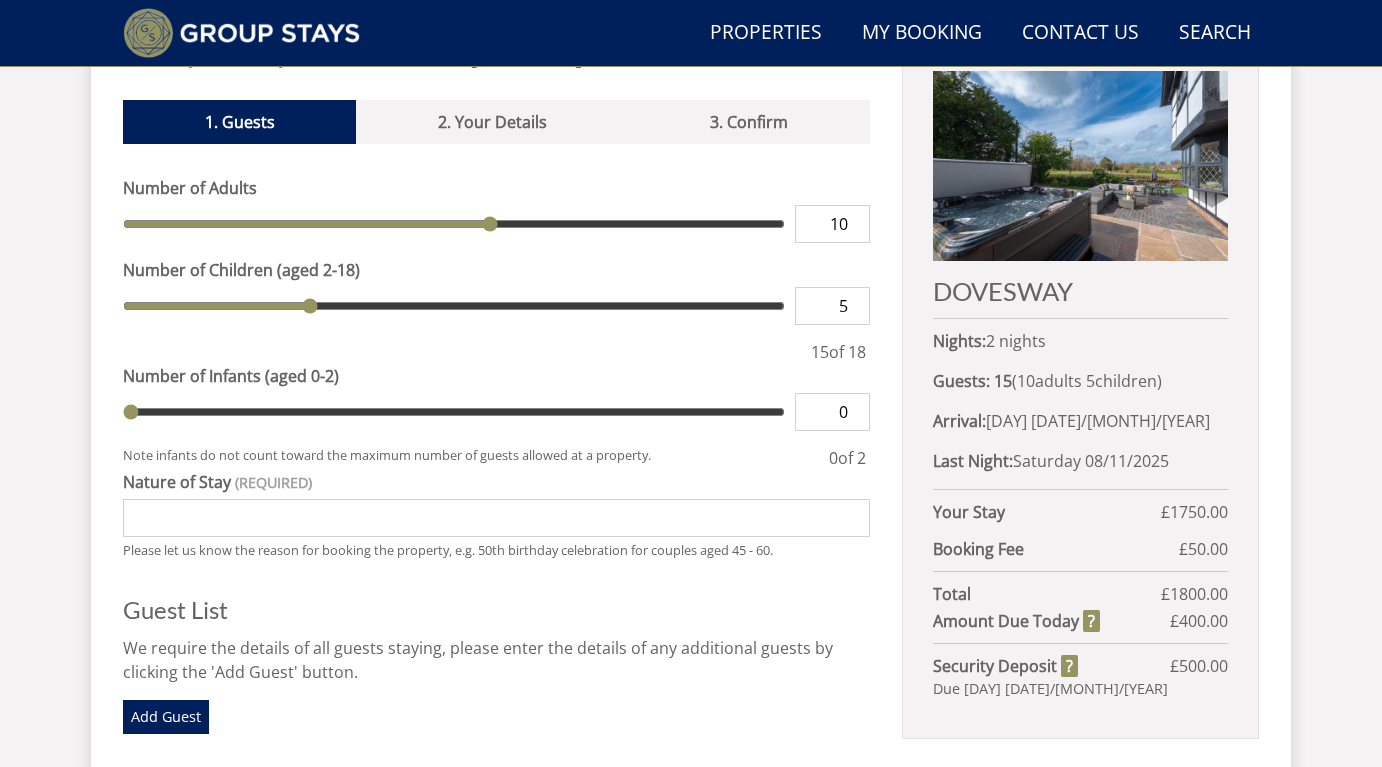 click on "5" at bounding box center (832, 306) 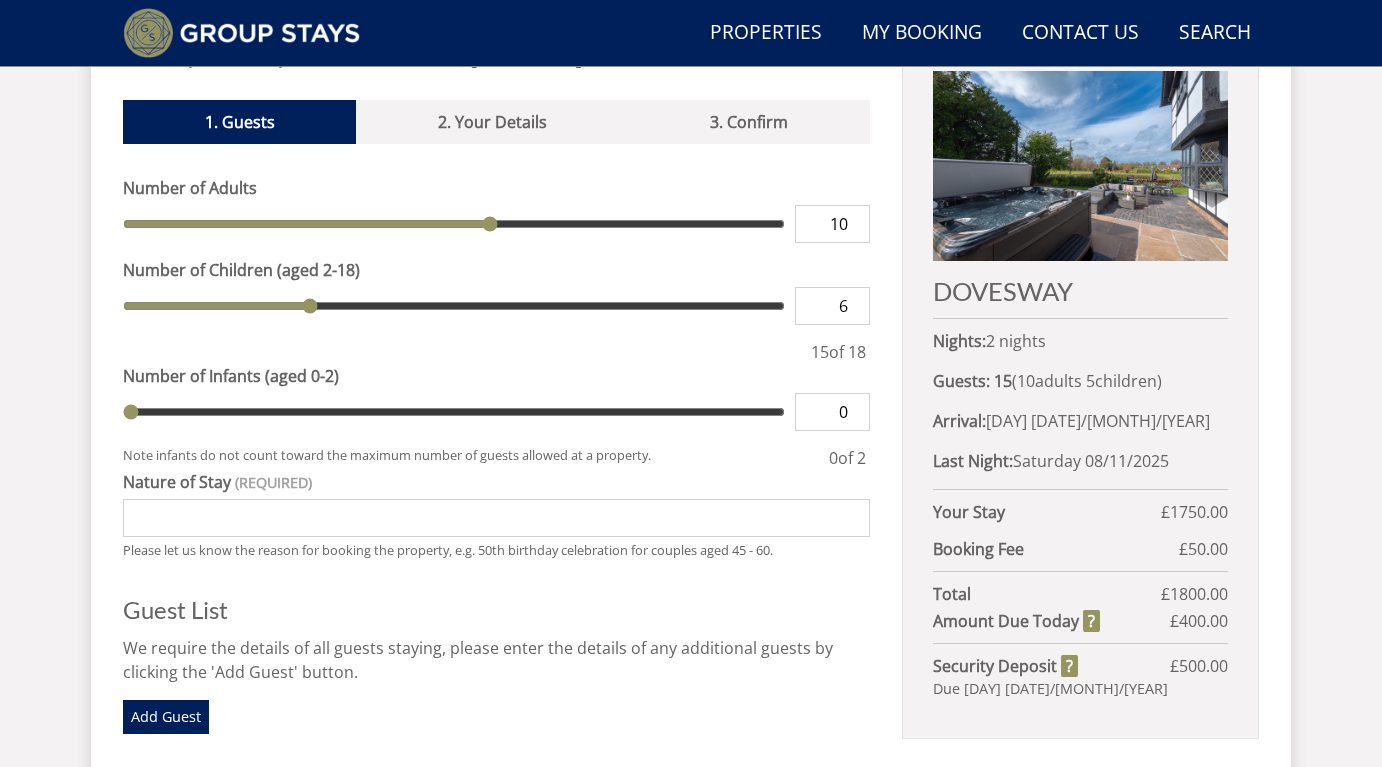 type on "6" 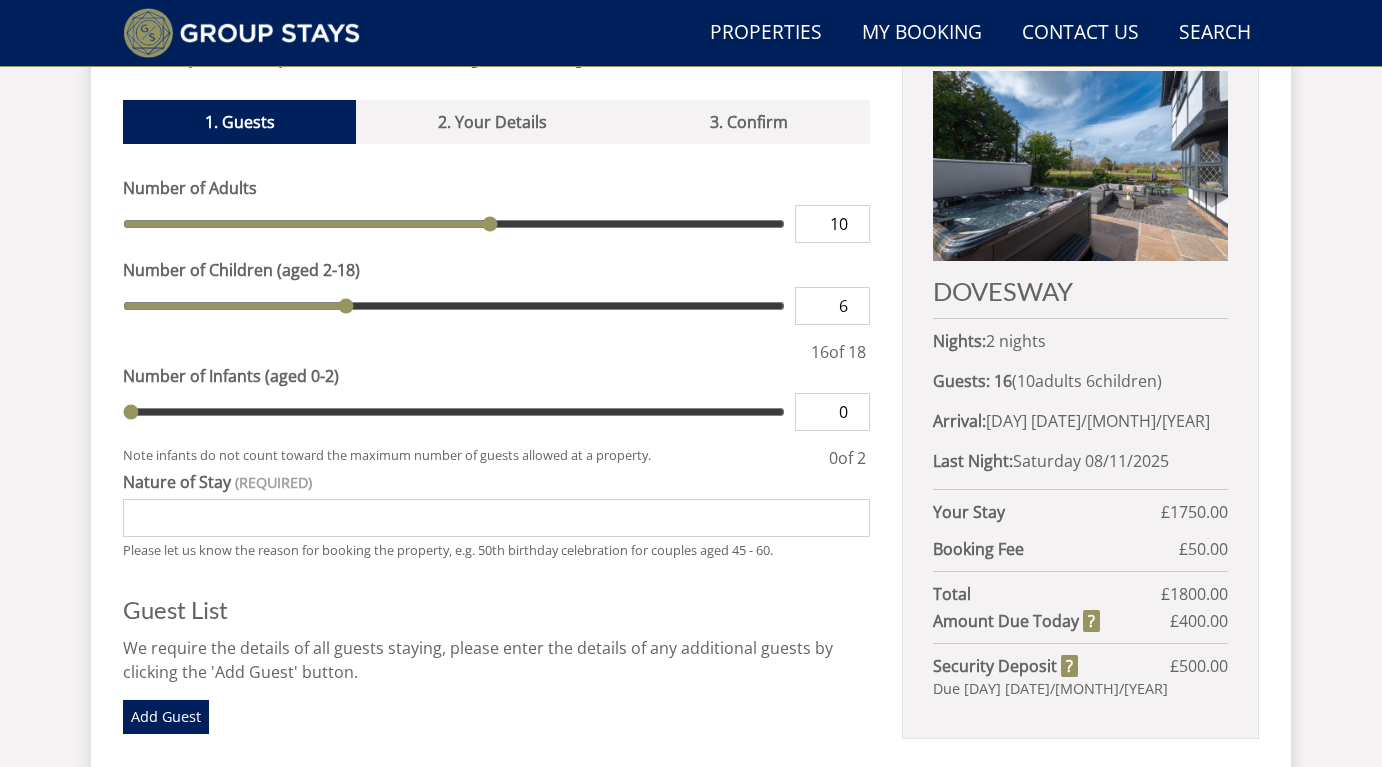 click on "6" at bounding box center [832, 306] 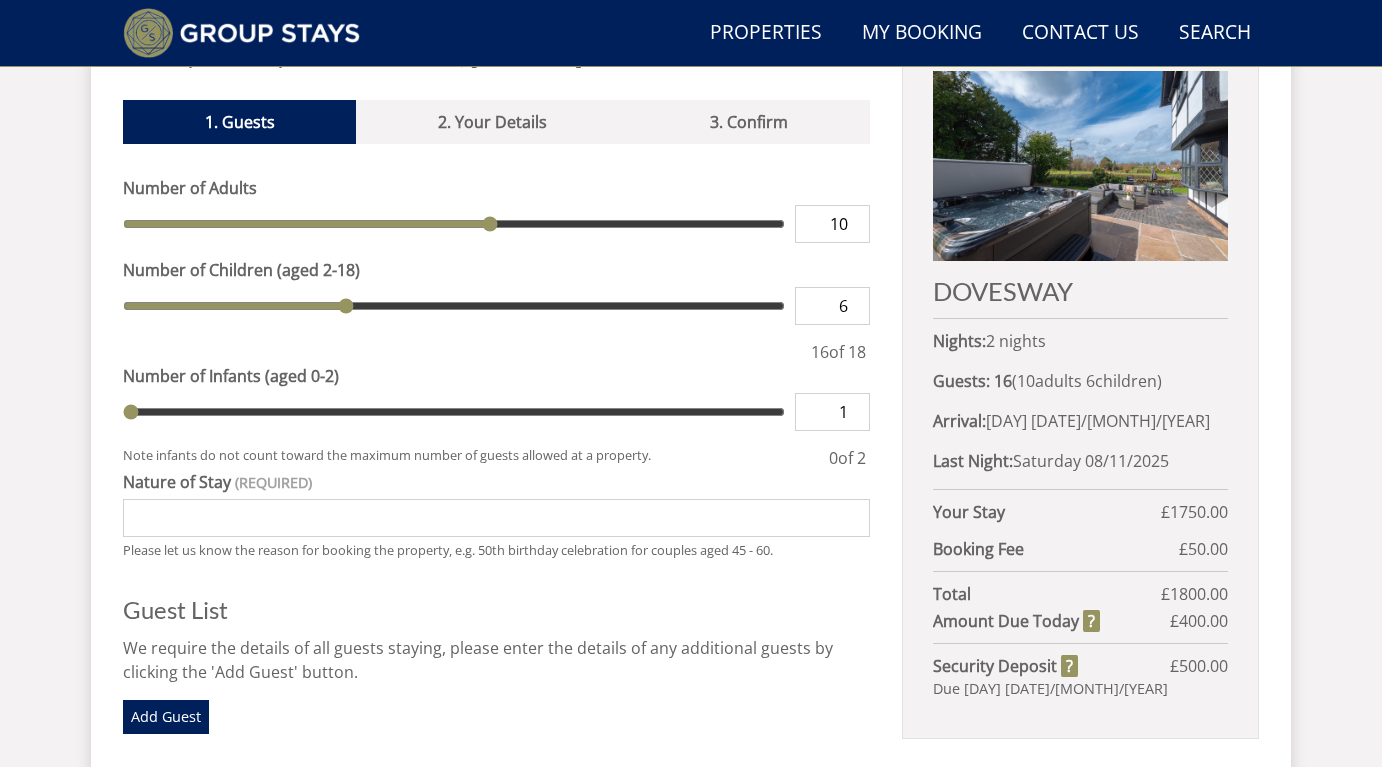type on "1" 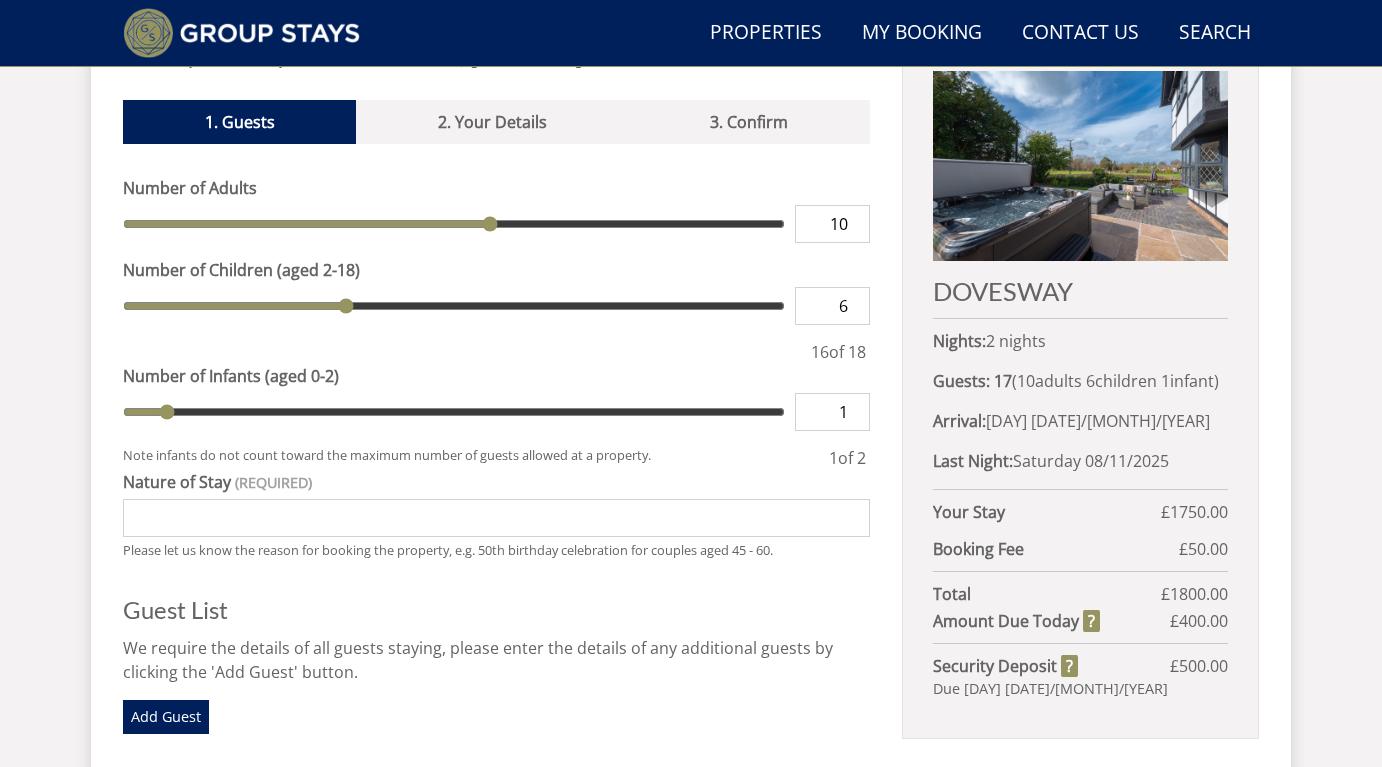 click on "1" at bounding box center [832, 412] 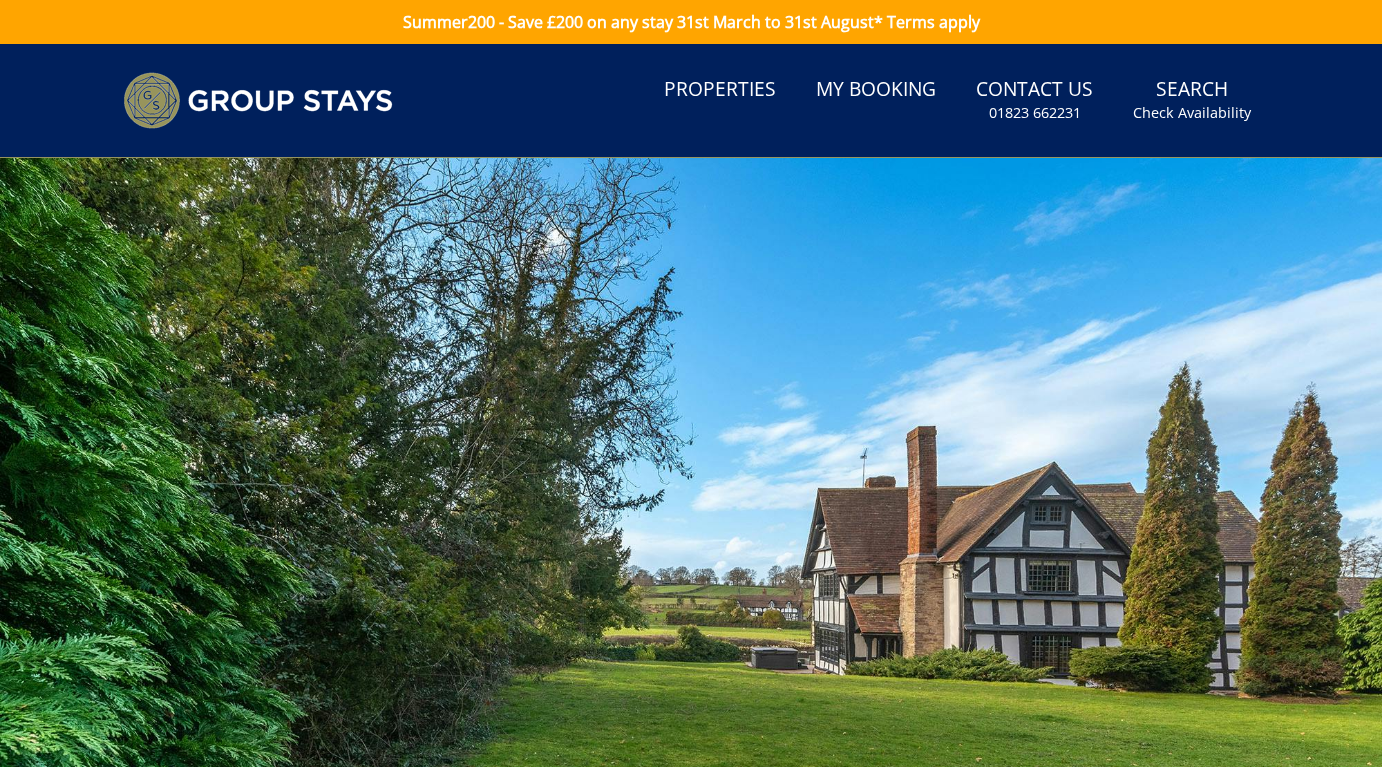 scroll, scrollTop: 0, scrollLeft: 0, axis: both 